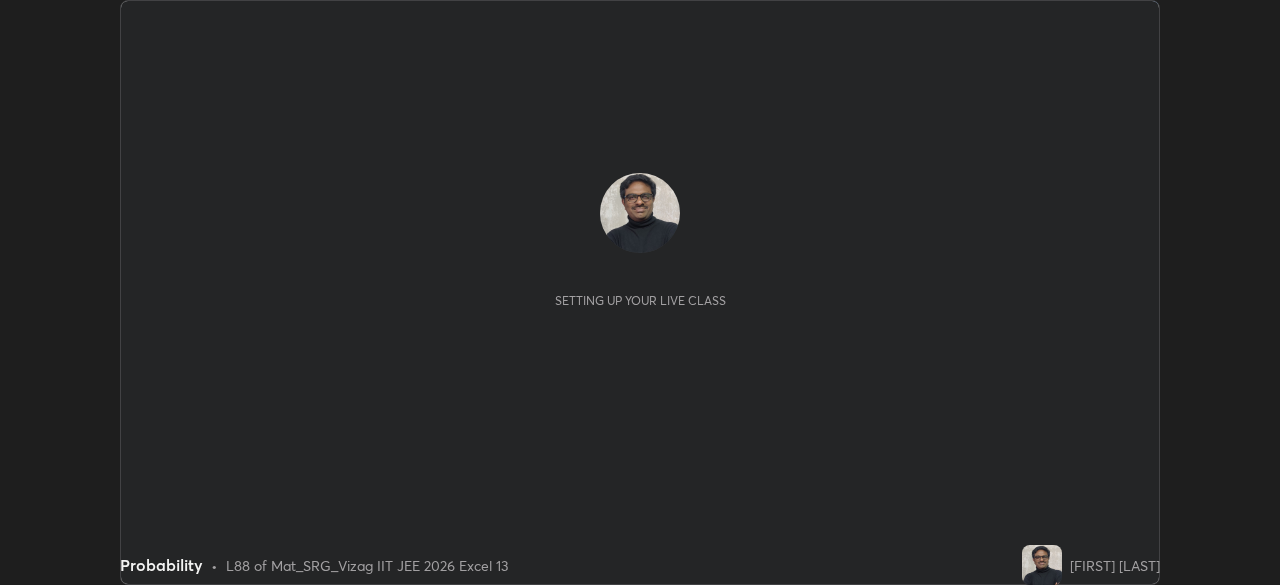 scroll, scrollTop: 0, scrollLeft: 0, axis: both 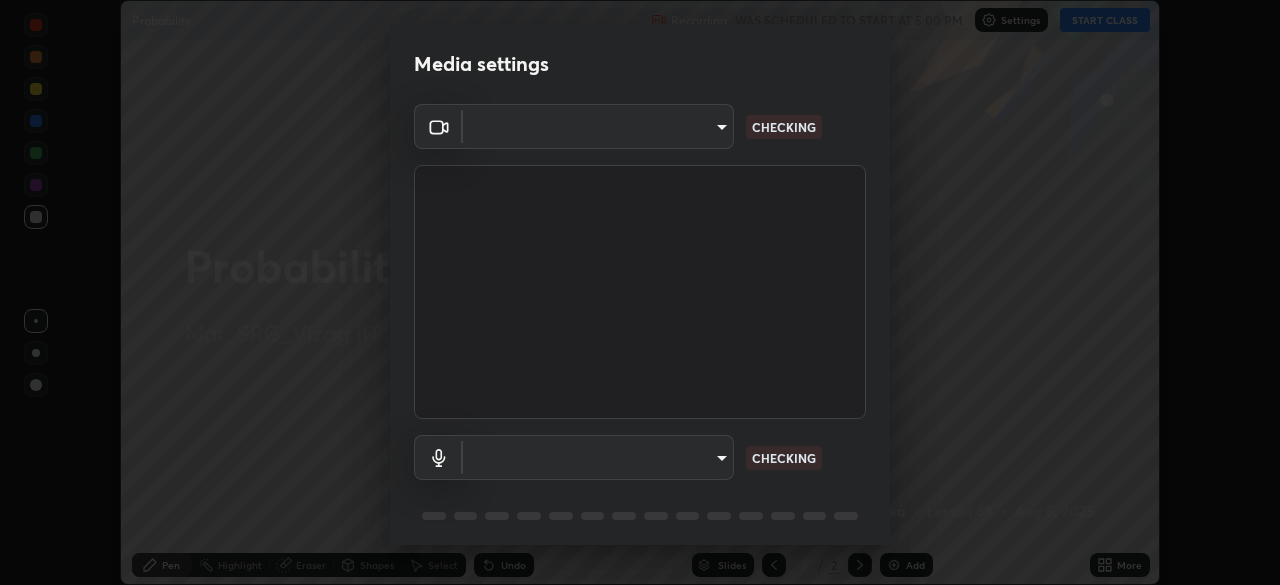 type on "60e4d704cc8f24c1cb46315f93dea7131adeebca537fc4a4d6c1d7a5e743d867" 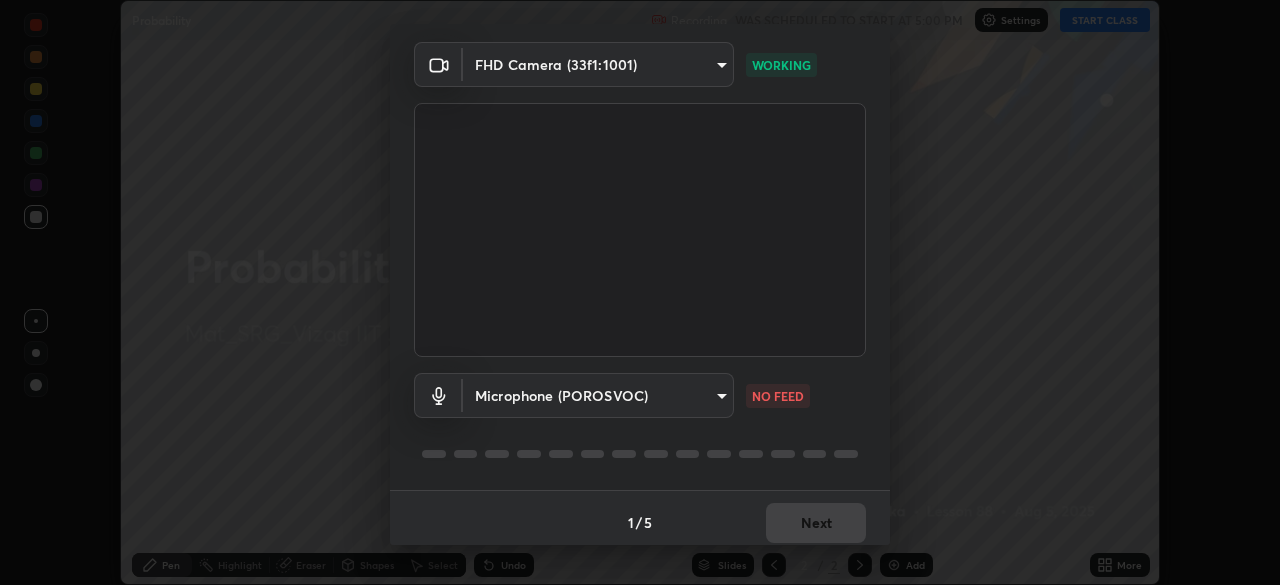 scroll, scrollTop: 71, scrollLeft: 0, axis: vertical 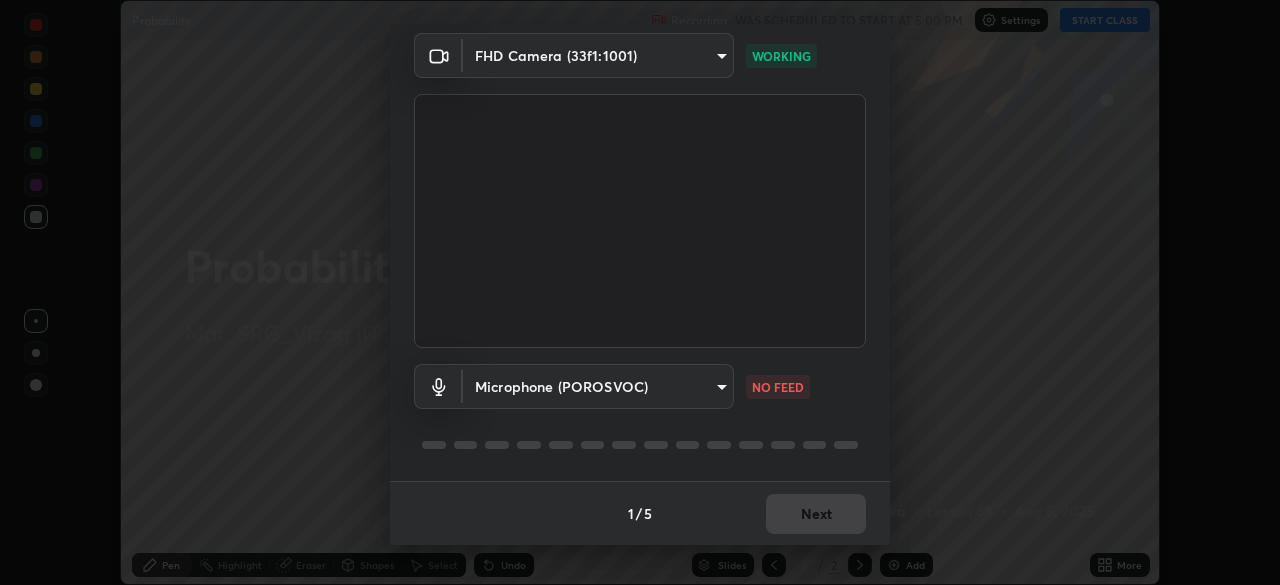 click on "Erase all Probability Recording WAS SCHEDULED TO START AT  5:00 PM Settings START CLASS Setting up your live class Probability • L88 of Mat_SRG_Vizag IIT JEE 2026 Excel 13 [FIRST] [LAST] Pen Highlight Eraser Shapes Select Undo Slides 2 / 2 Add More No doubts shared Encourage your learners to ask a doubt for better clarity Report an issue Reason for reporting Buffering Chat not working Audio - Video sync issue Educator video quality low ​ Attach an image Report Media settings FHD Camera (33f1:1001) 5534634f4a94a386d9b40151a09eb62e0d063dc0beb2d110f5691a107cbd360d NO FEED 1 / 5 Next" at bounding box center (640, 292) 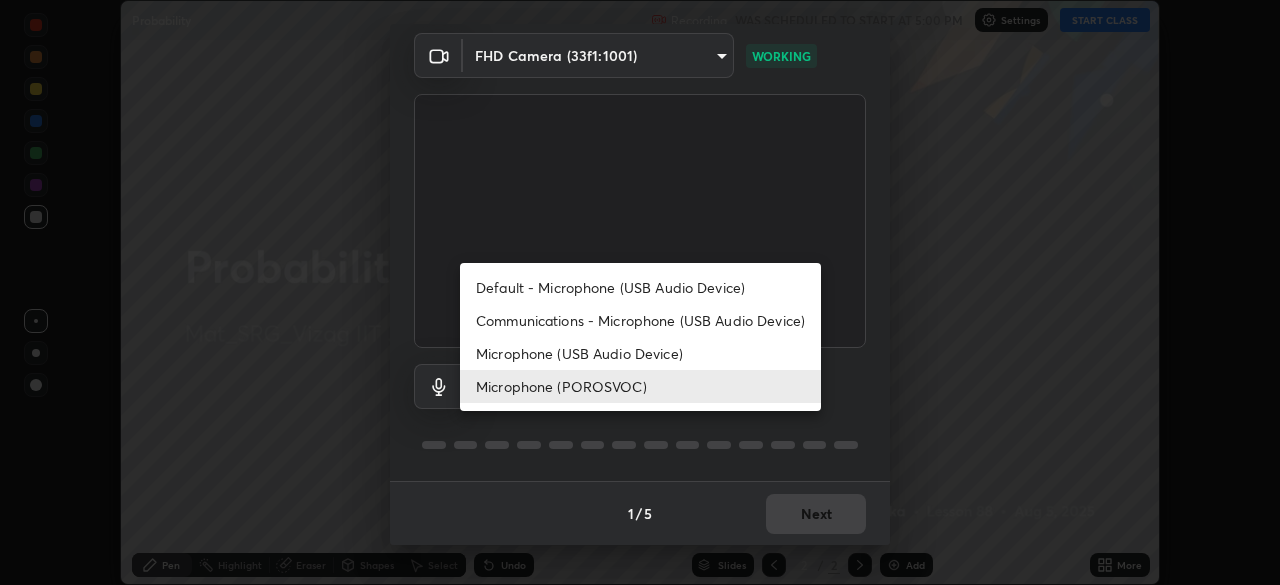 click on "Microphone (USB Audio Device)" at bounding box center [640, 353] 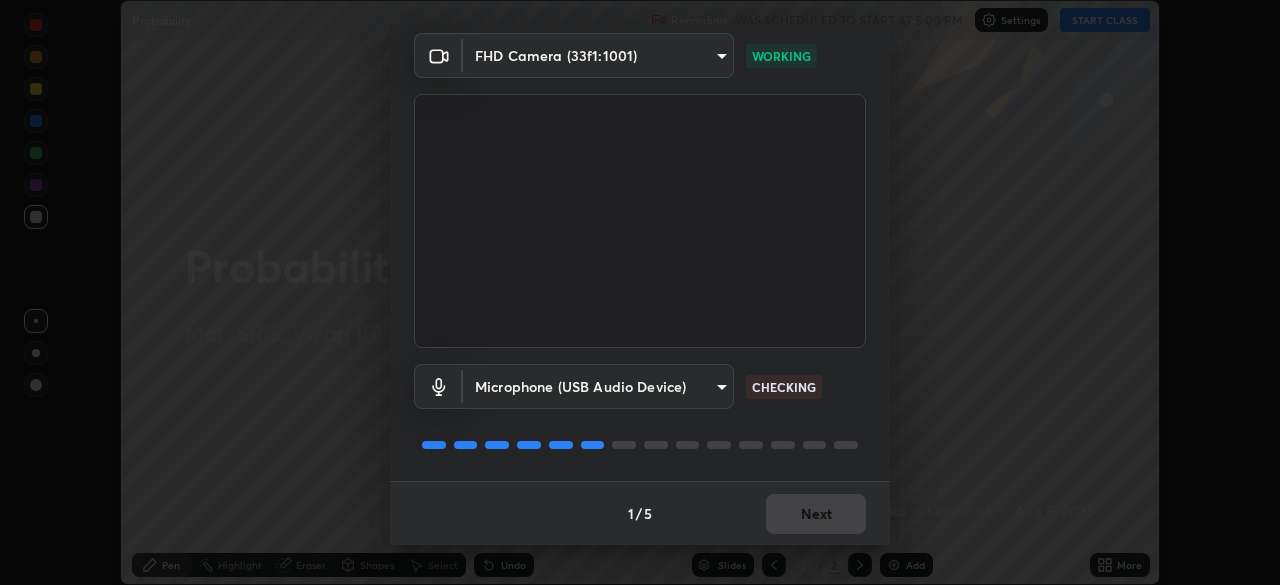 click on "Erase all Probability Recording WAS SCHEDULED TO START AT  5:00 PM Settings START CLASS Setting up your live class Probability • L88 of Mat_SRG_Vizag IIT JEE 2026 Excel 13 [FIRST] [LAST] Pen Highlight Eraser Shapes Select Undo Slides 2 / 2 Add More No doubts shared Encourage your learners to ask a doubt for better clarity Report an issue Reason for reporting Buffering Chat not working Audio - Video sync issue Educator video quality low ​ Attach an image Report Media settings FHD Camera (33f1:1001) cffdc063edbbbdd4728493690ca59be4212908bfb18eb0c86b08ebb81734f130 CHECKING 1 / 5 Next" at bounding box center (640, 292) 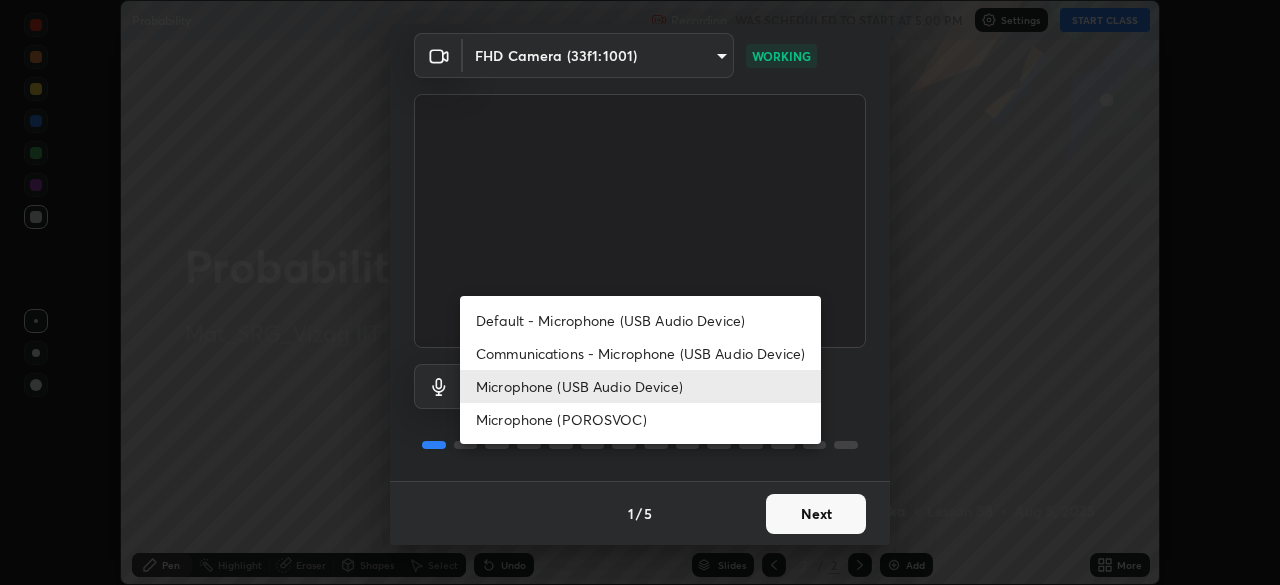 click on "Communications - Microphone (USB Audio Device)" at bounding box center [640, 353] 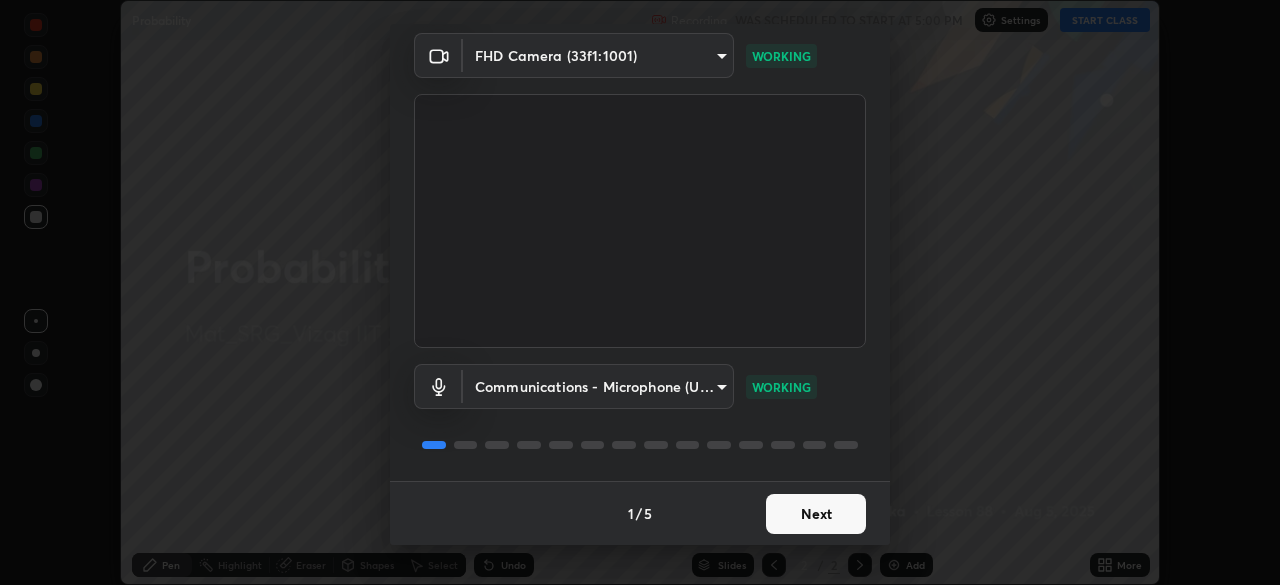 type on "communications" 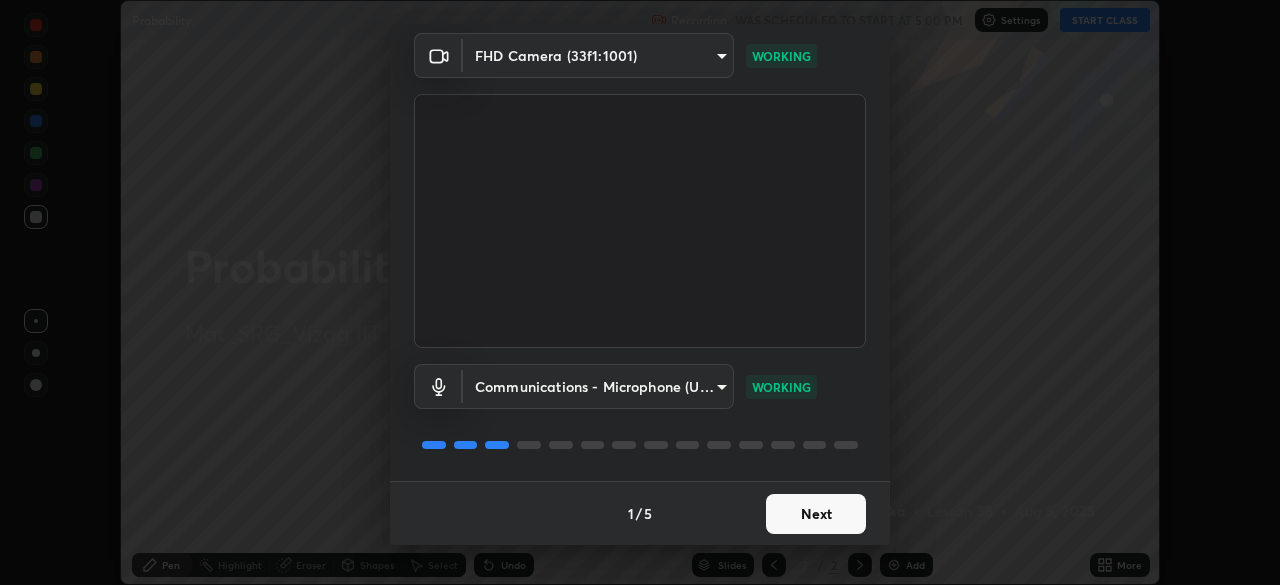 click on "Next" at bounding box center (816, 514) 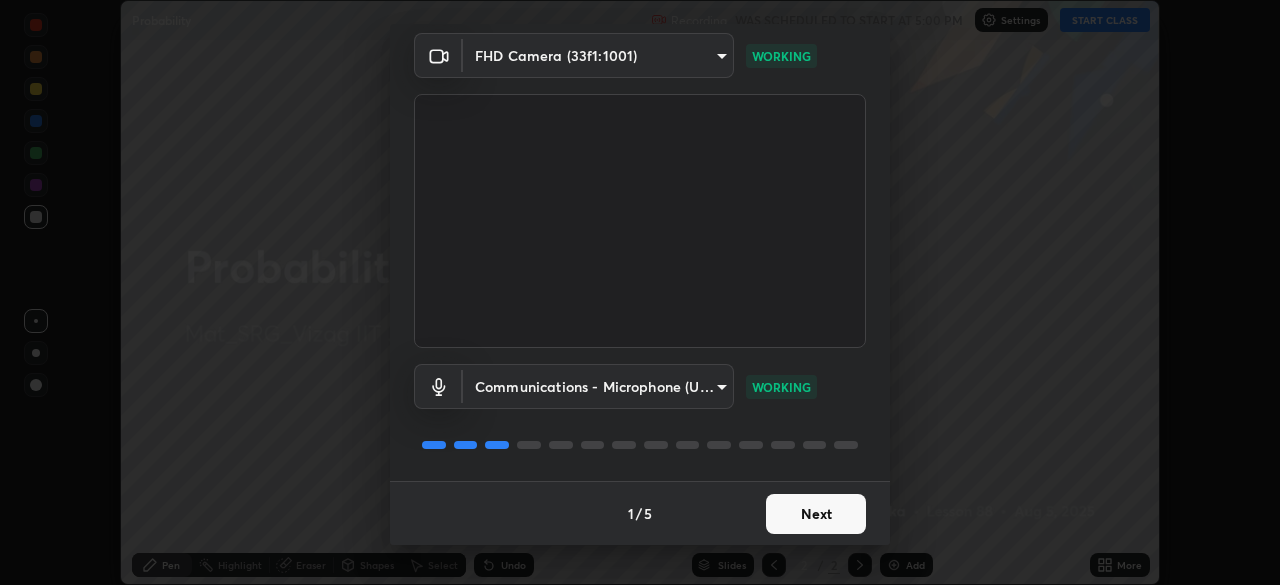 scroll, scrollTop: 0, scrollLeft: 0, axis: both 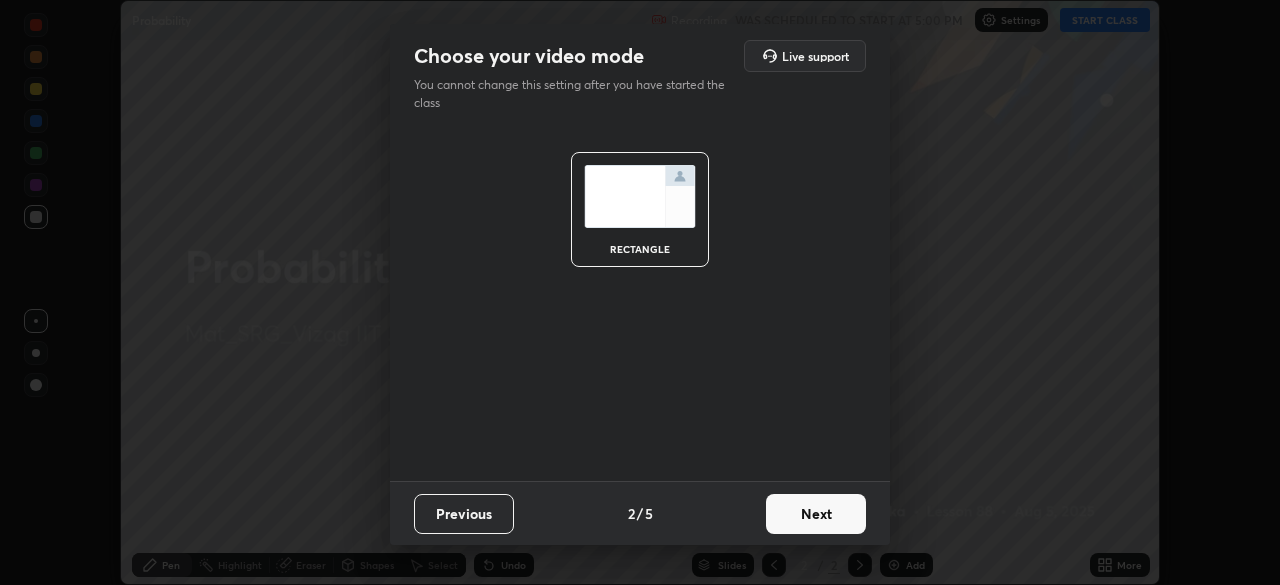 click on "Next" at bounding box center [816, 514] 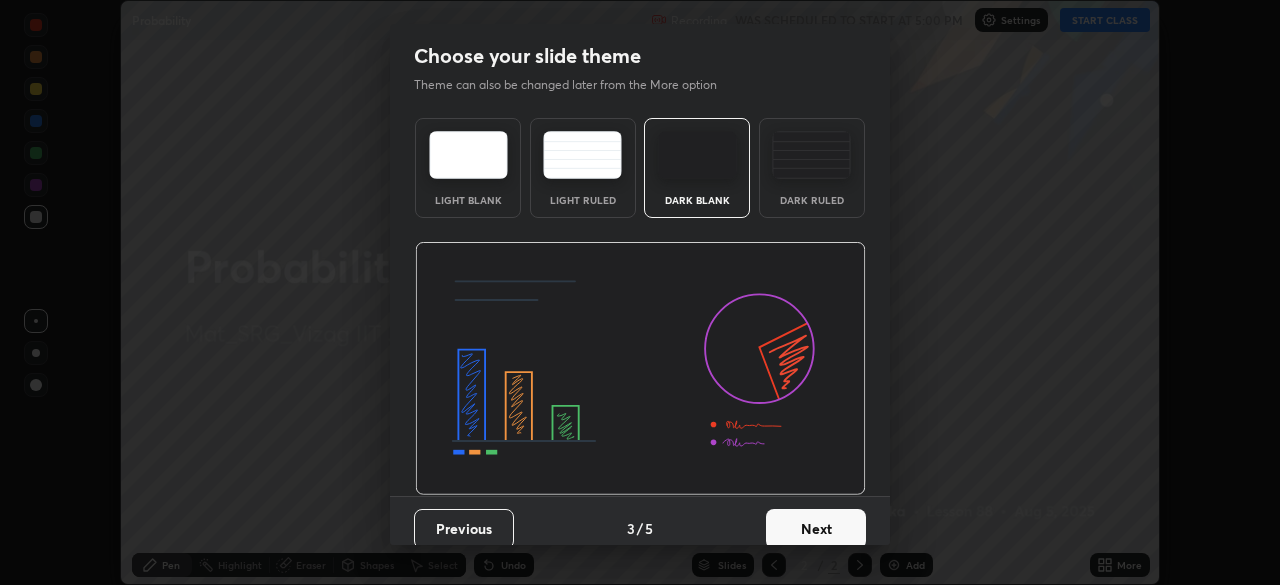 click on "Dark Ruled" at bounding box center [812, 168] 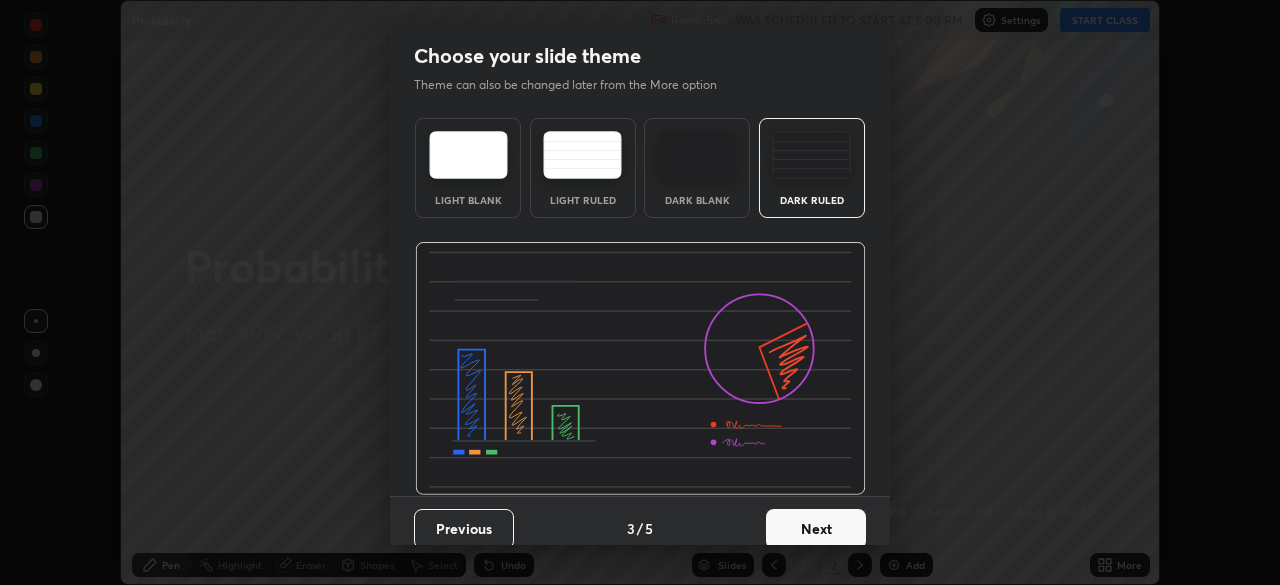 click on "Next" at bounding box center [816, 529] 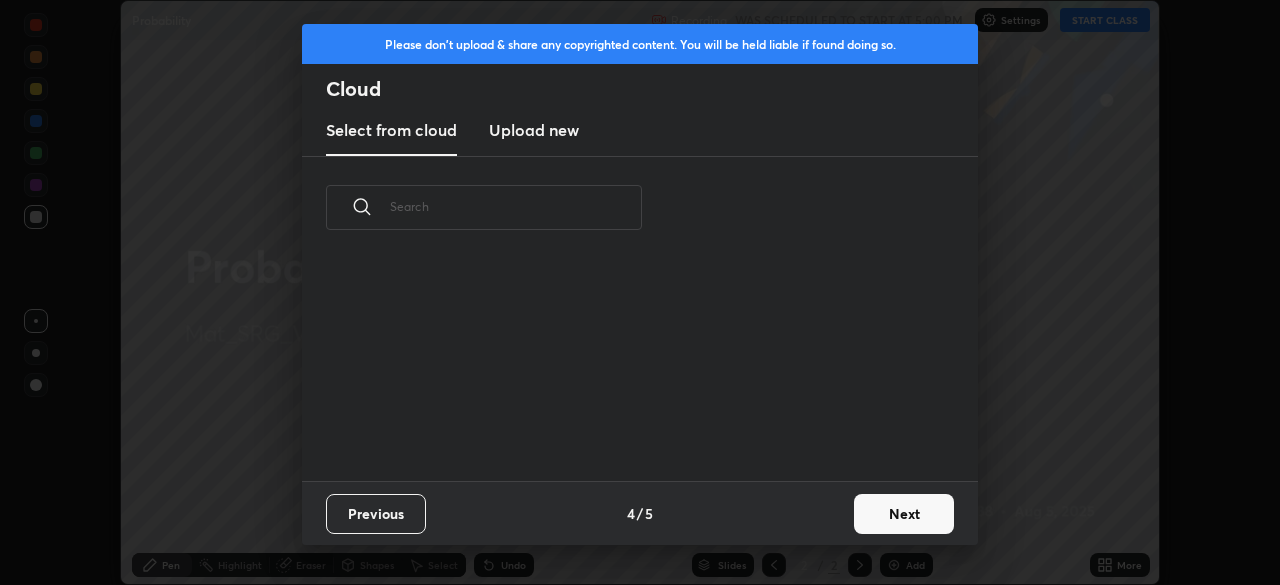 click on "Next" at bounding box center [904, 514] 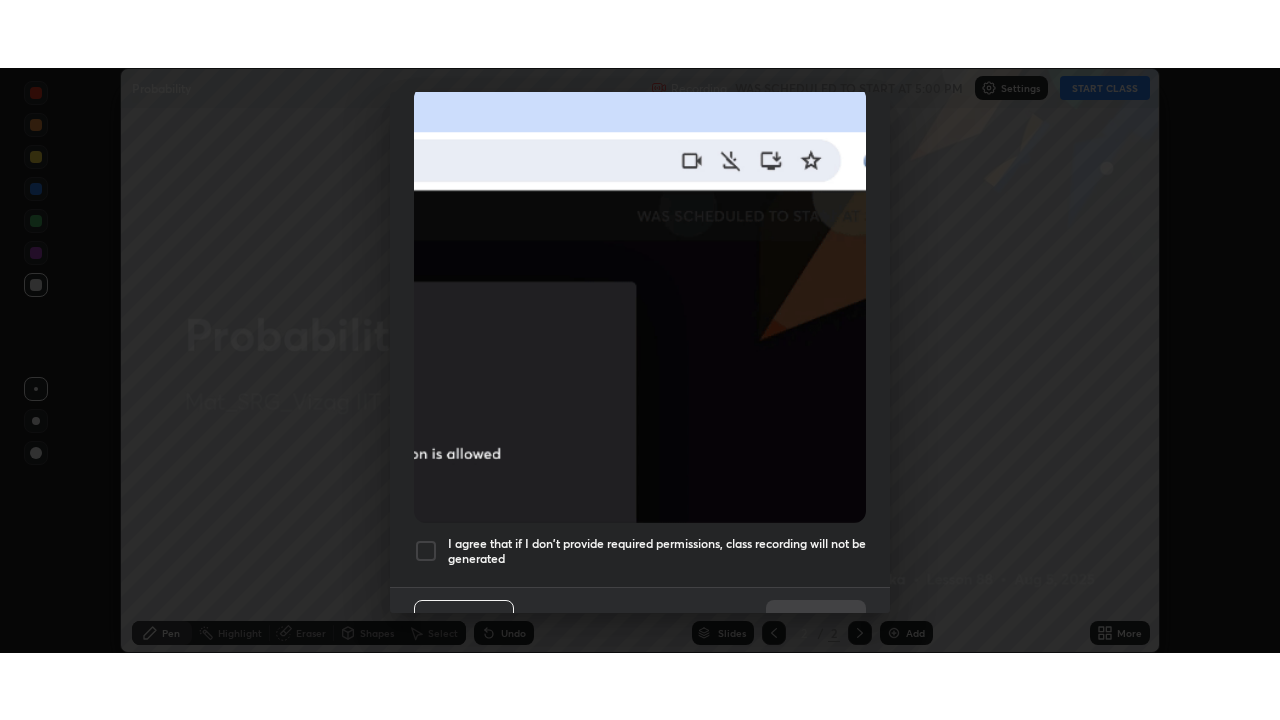 scroll, scrollTop: 479, scrollLeft: 0, axis: vertical 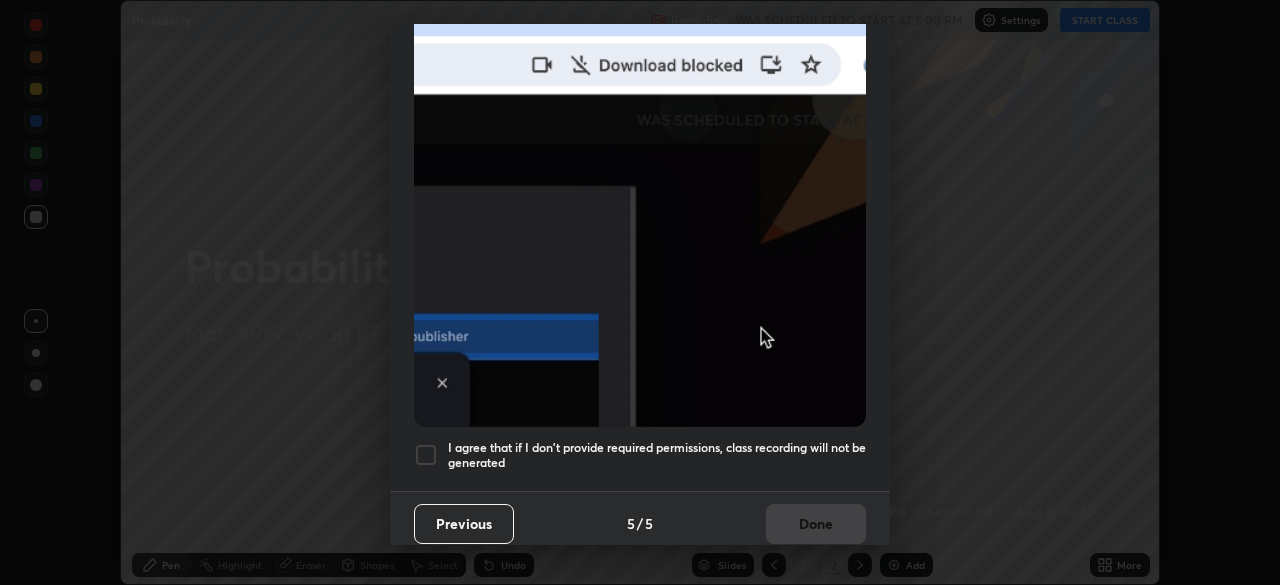 click on "I agree that if I don't provide required permissions, class recording will not be generated" at bounding box center [657, 455] 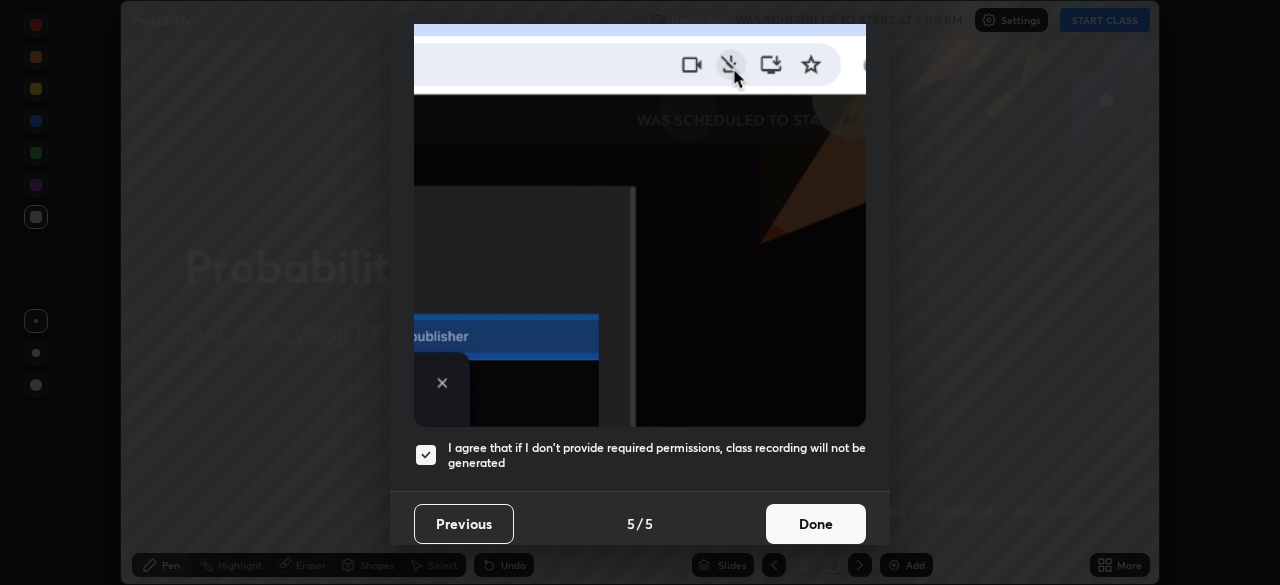 click on "Done" at bounding box center (816, 524) 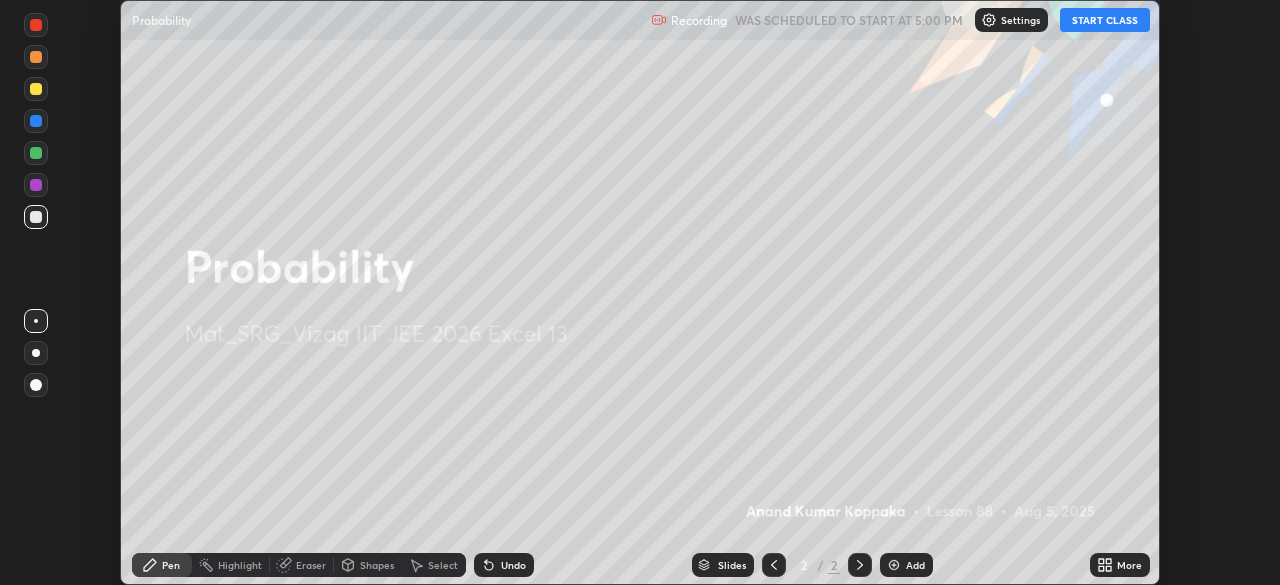 click on "START CLASS" at bounding box center (1105, 20) 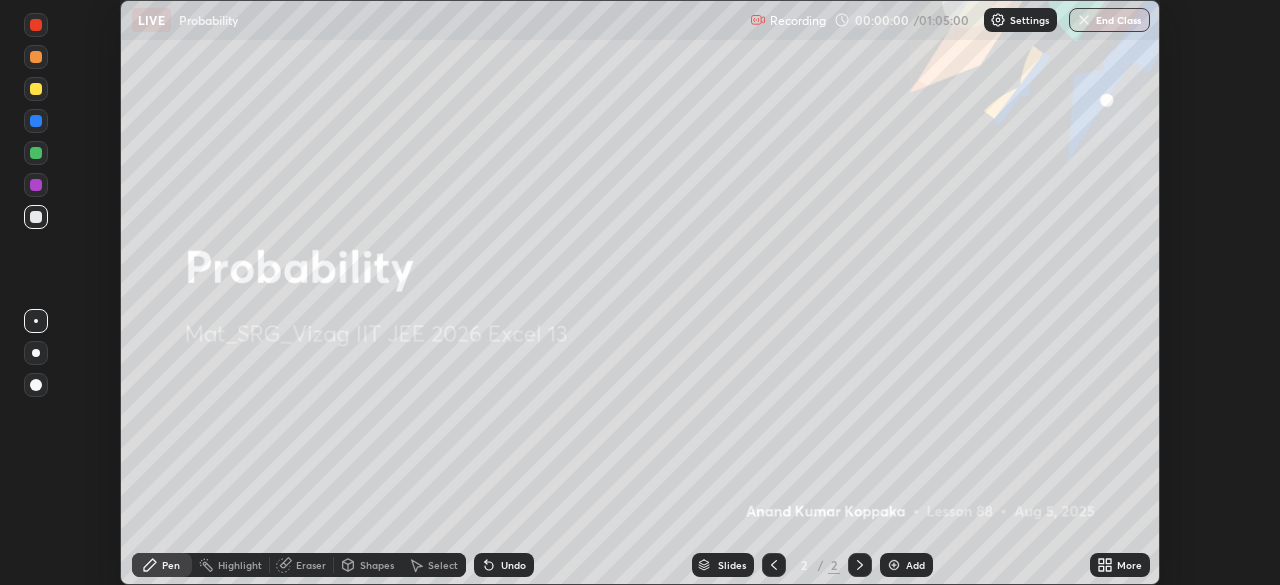 click 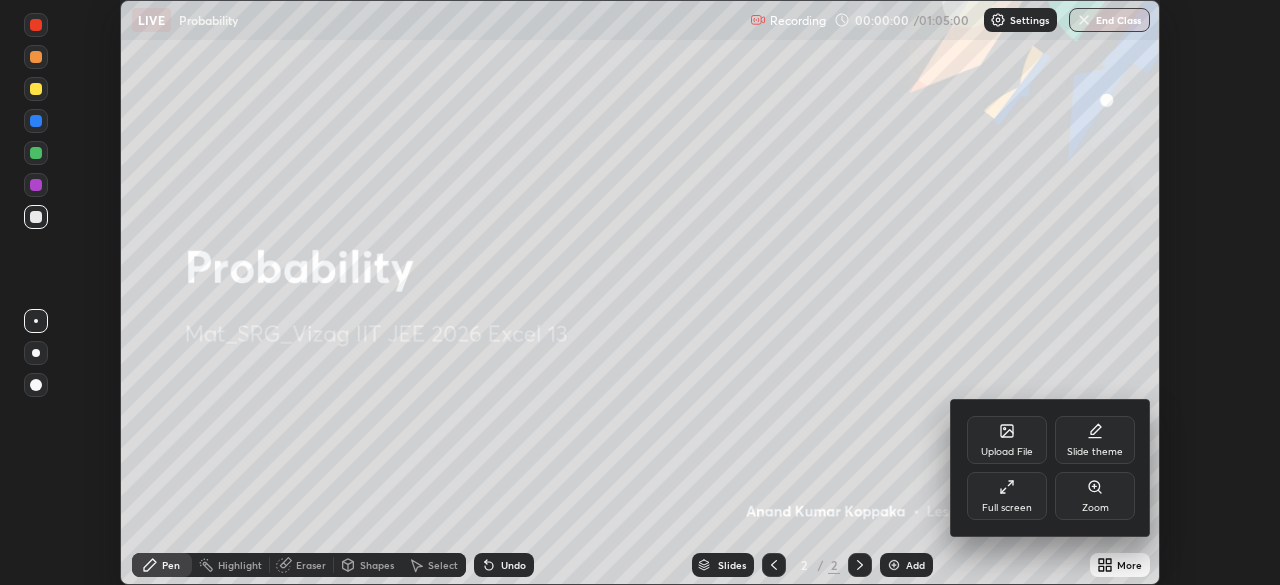 click on "Full screen" at bounding box center (1007, 496) 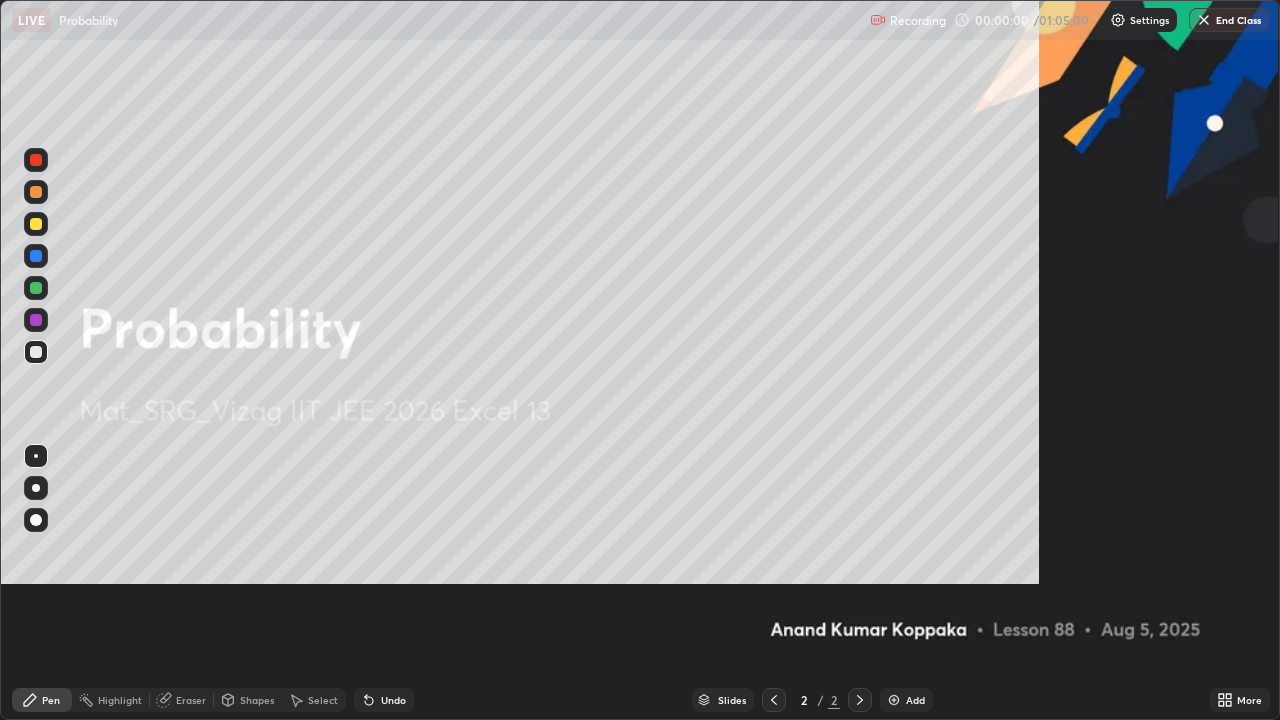 scroll, scrollTop: 99280, scrollLeft: 98720, axis: both 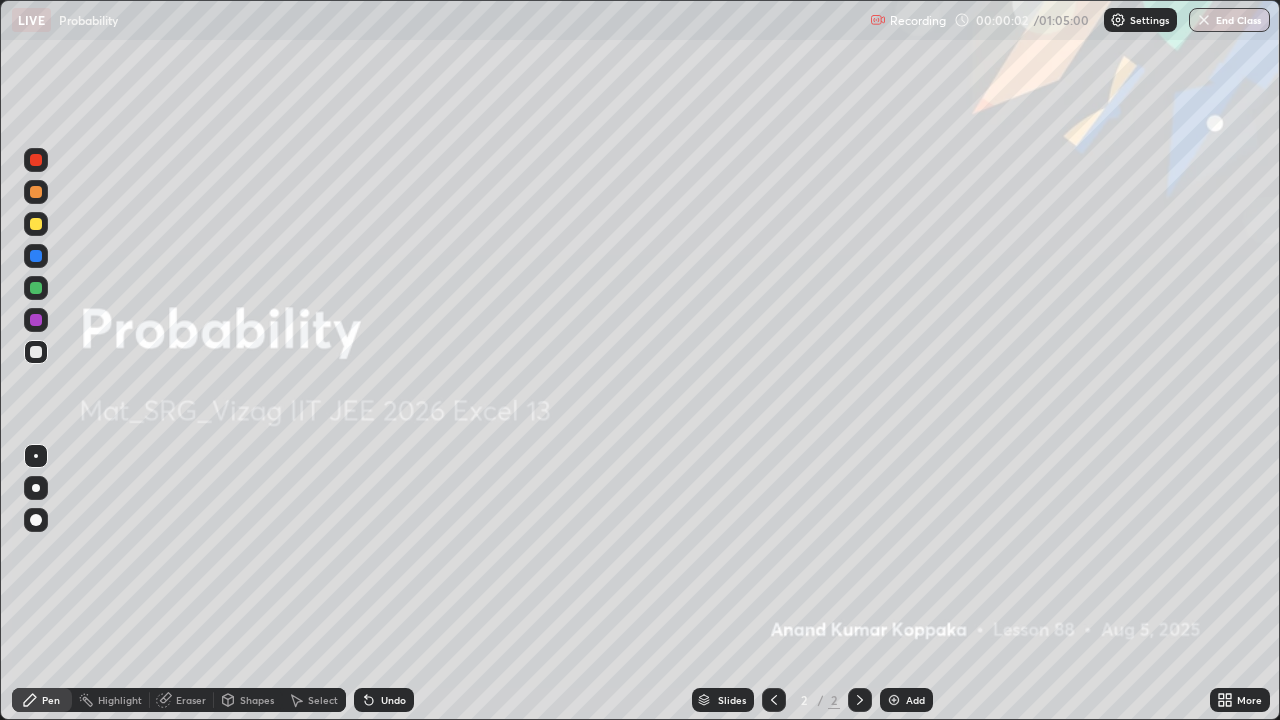 click at bounding box center (36, 488) 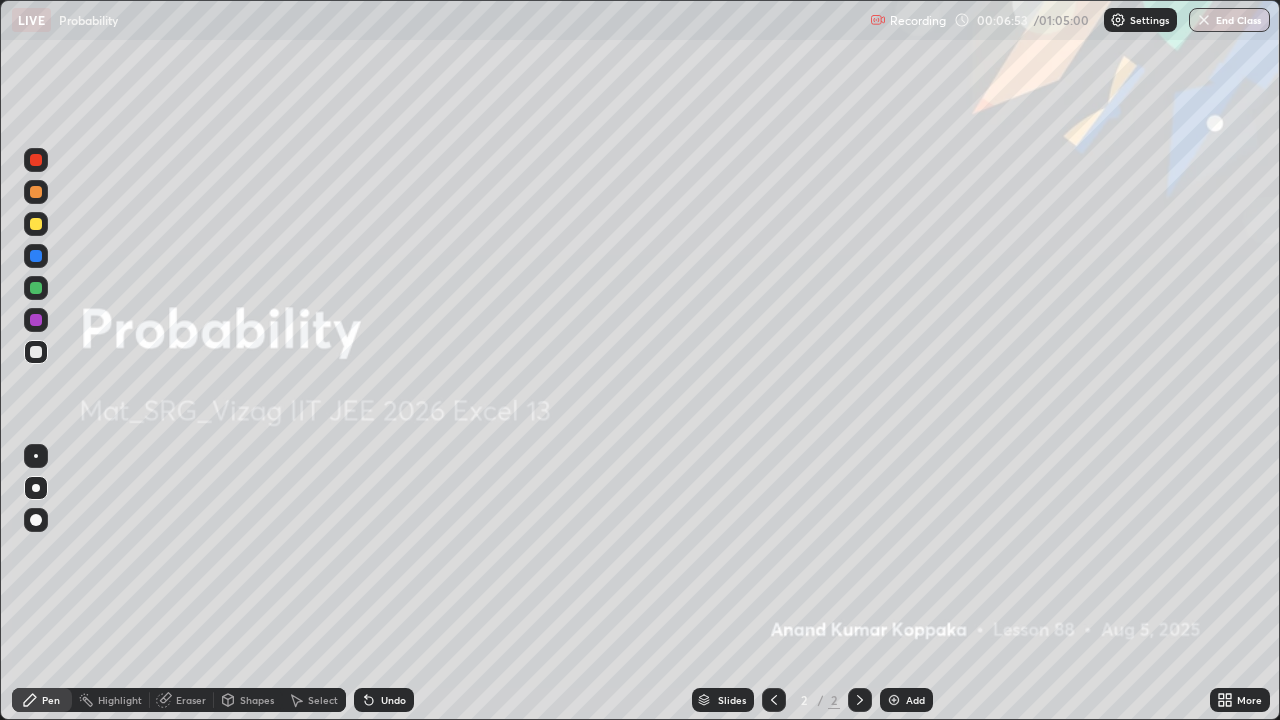 click on "Add" at bounding box center (906, 700) 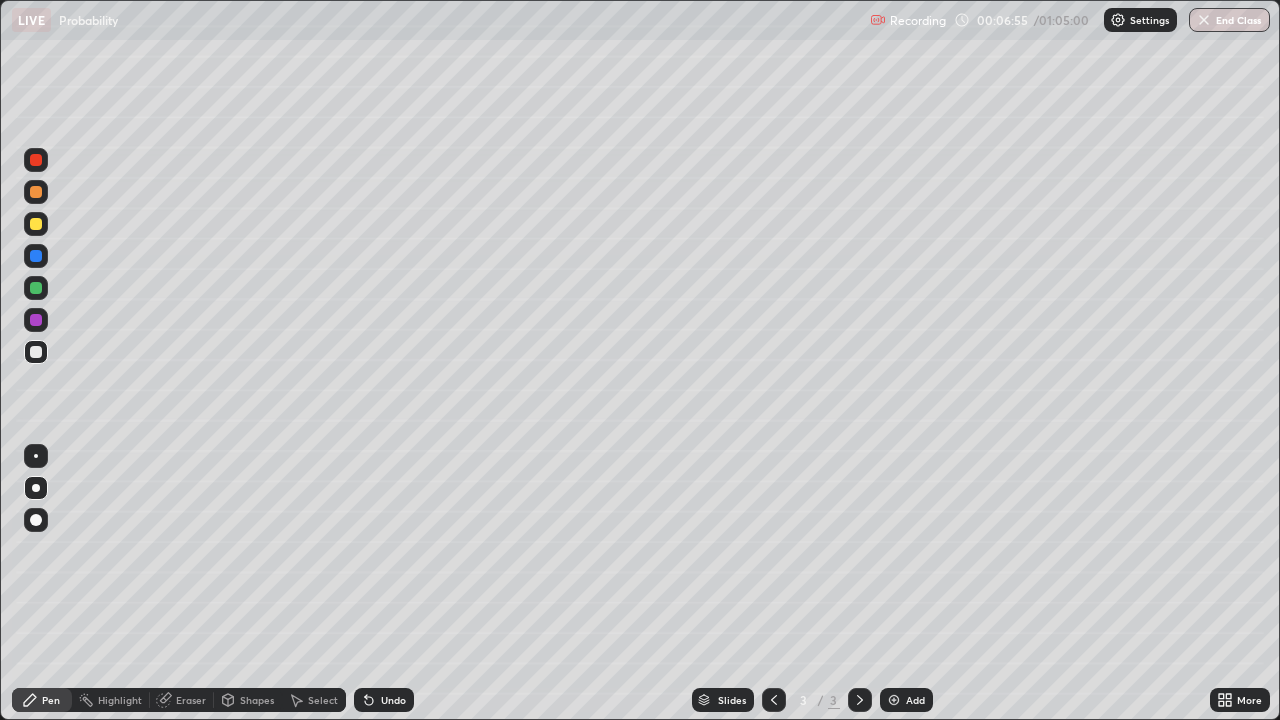 click at bounding box center [36, 224] 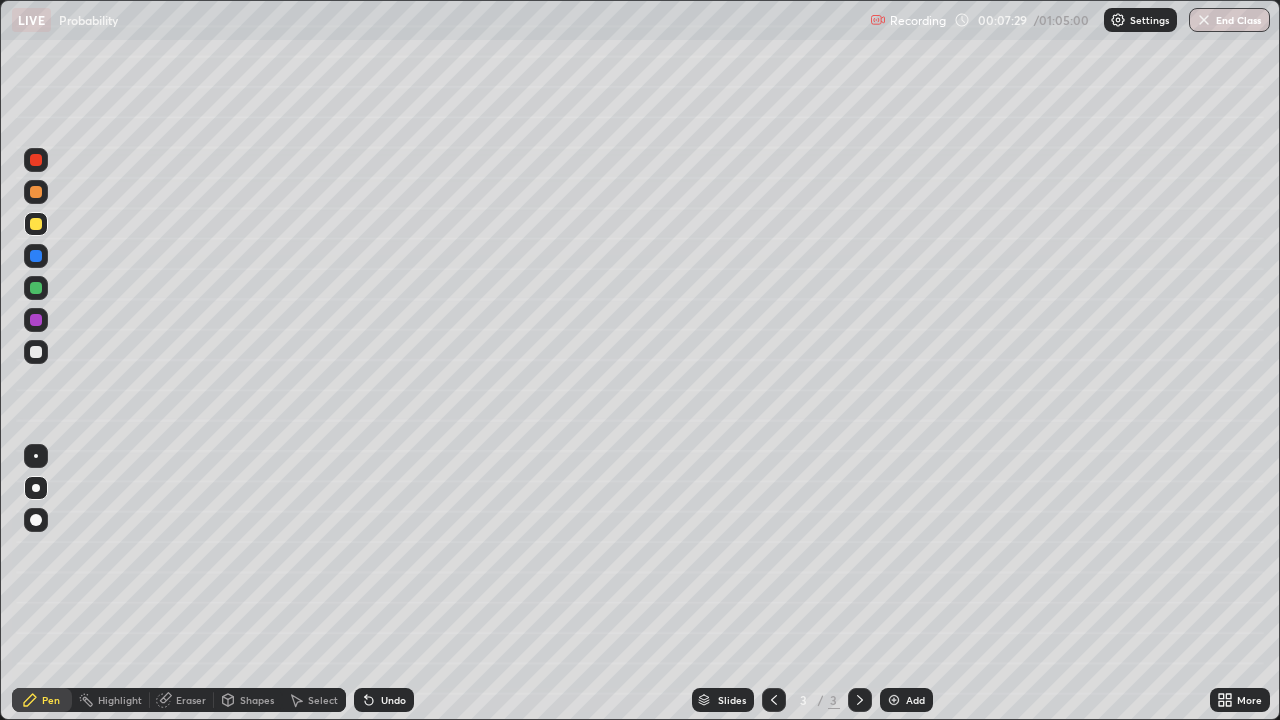 click at bounding box center [36, 352] 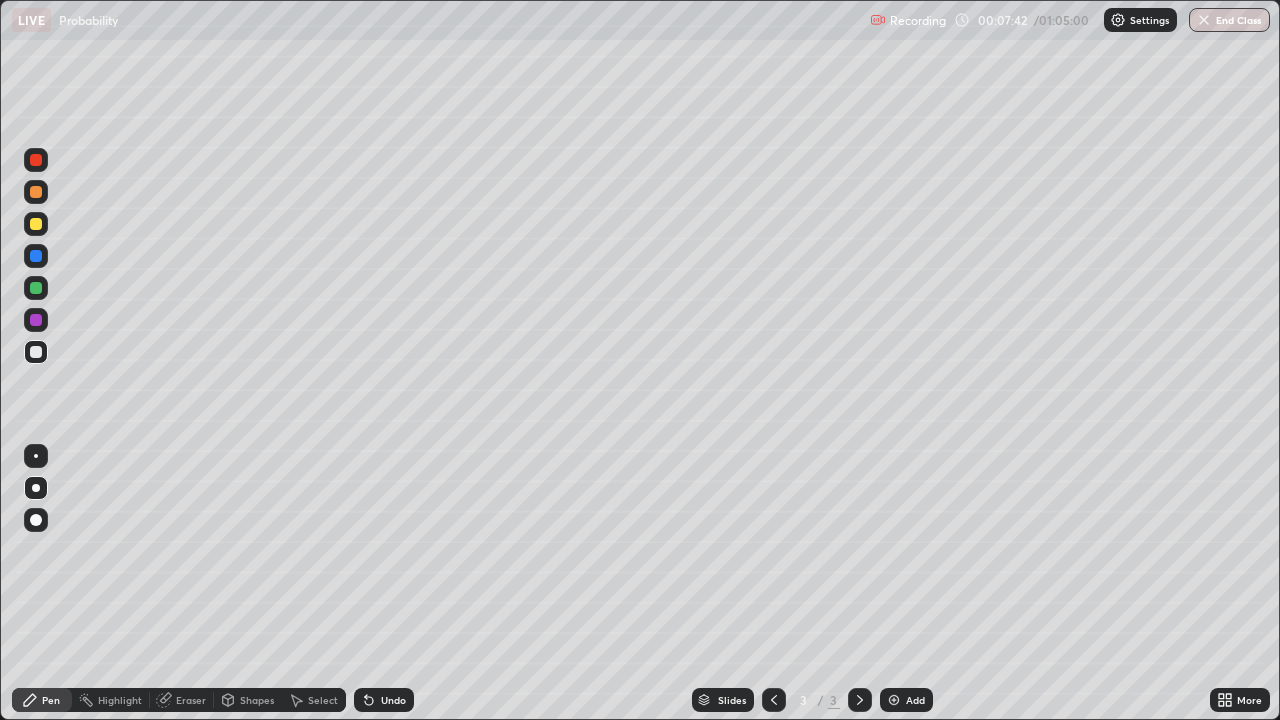 click on "Undo" at bounding box center (393, 700) 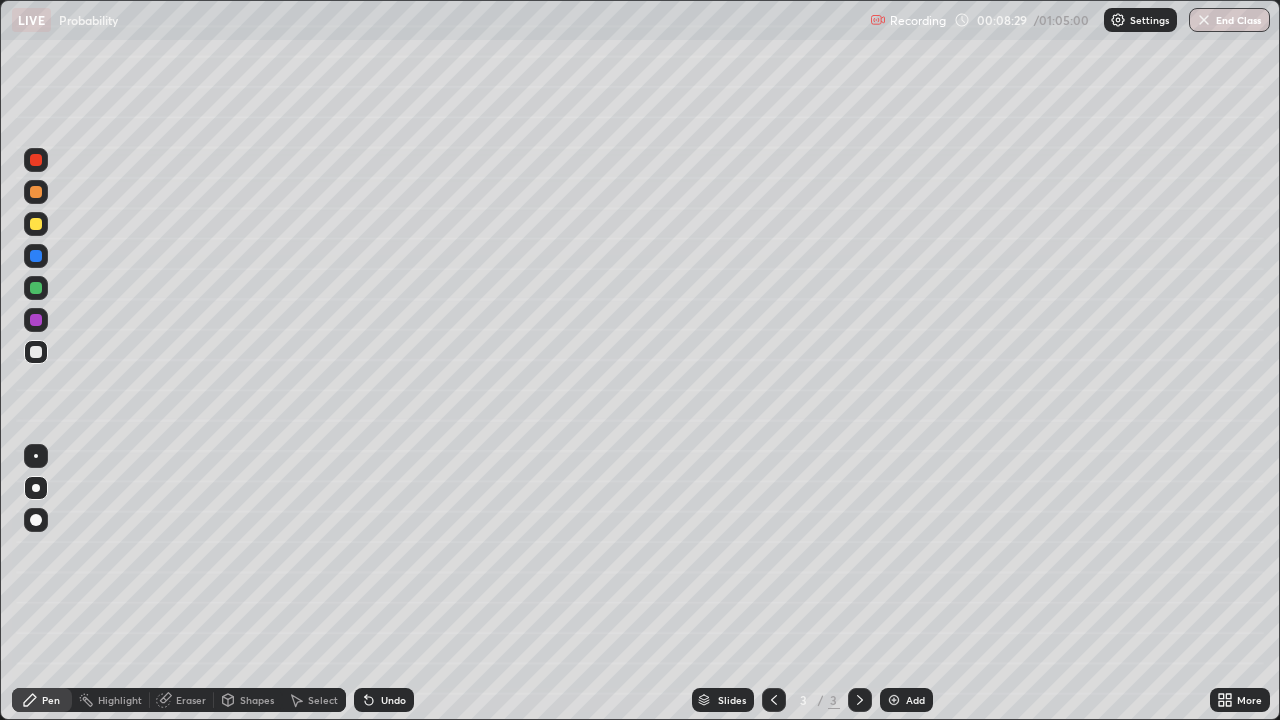 click on "Undo" at bounding box center [393, 700] 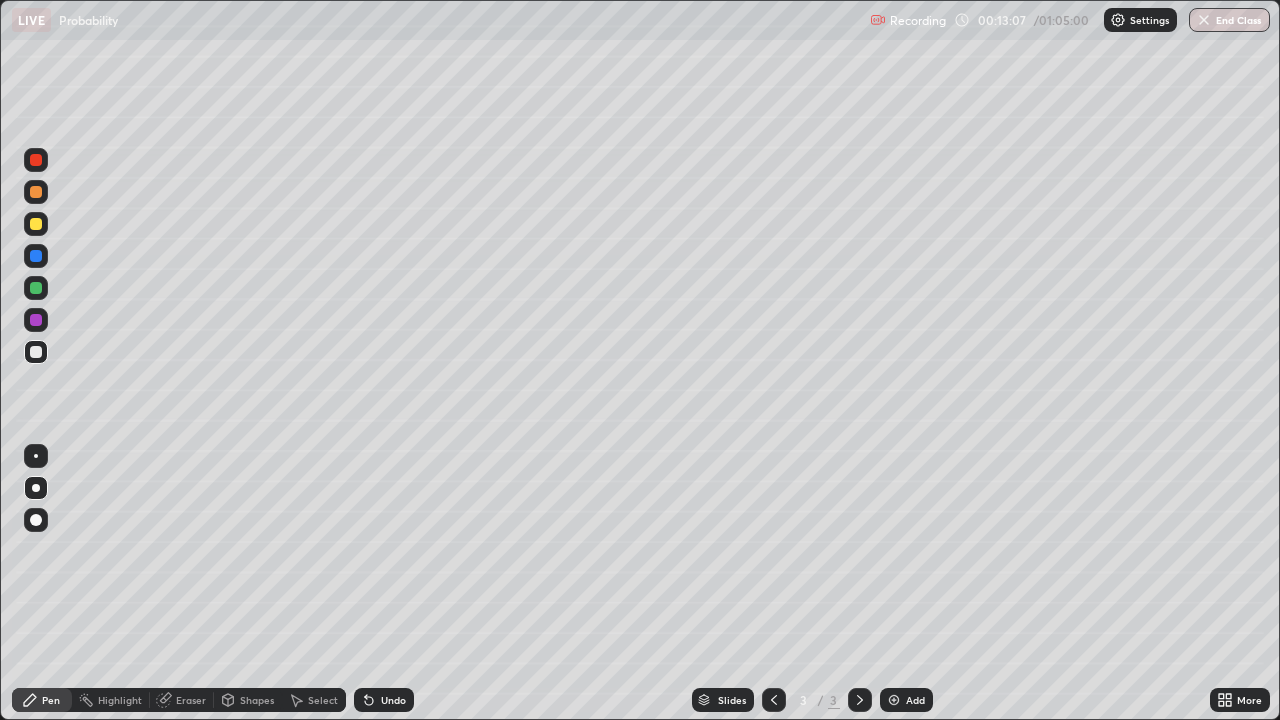 click 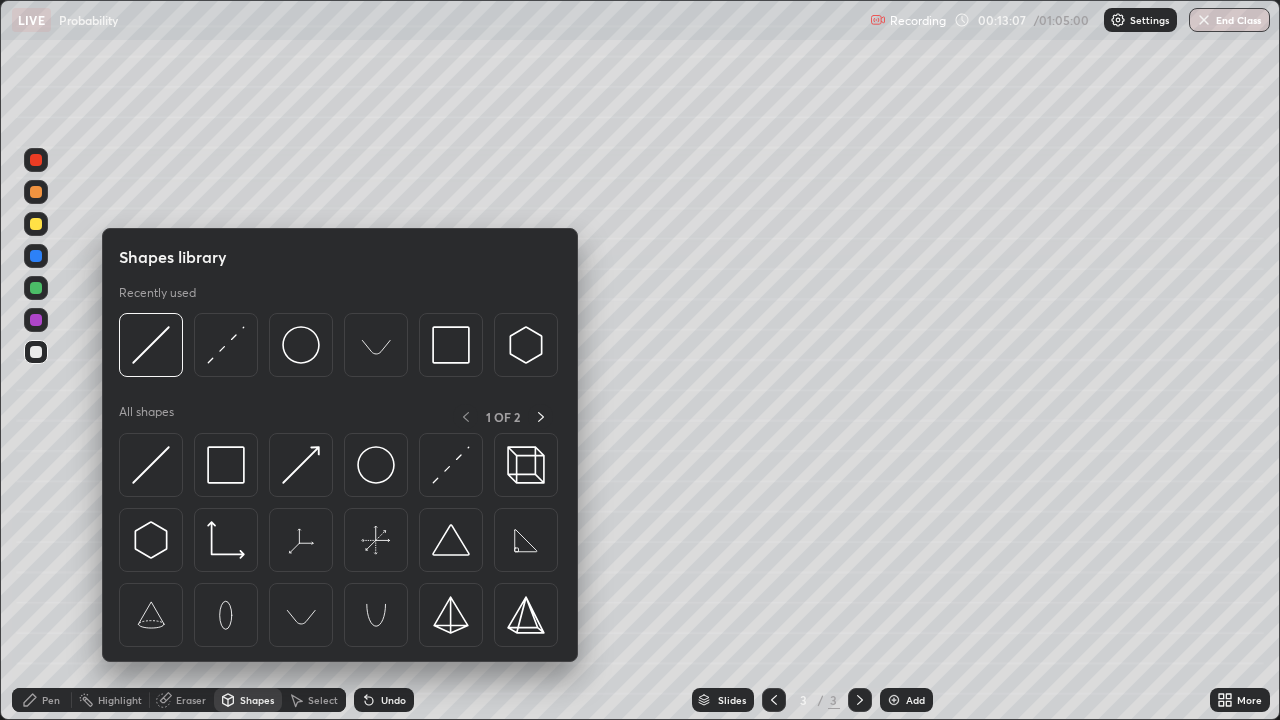 click on "Eraser" at bounding box center (191, 700) 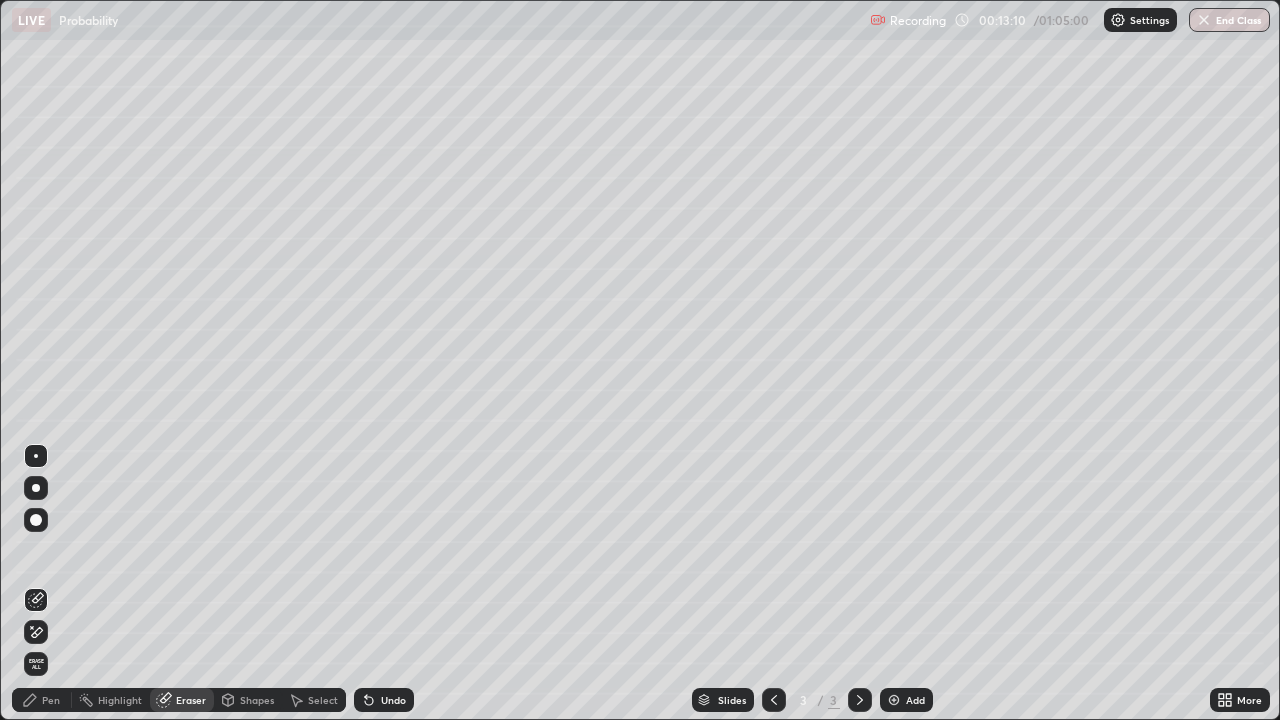 click 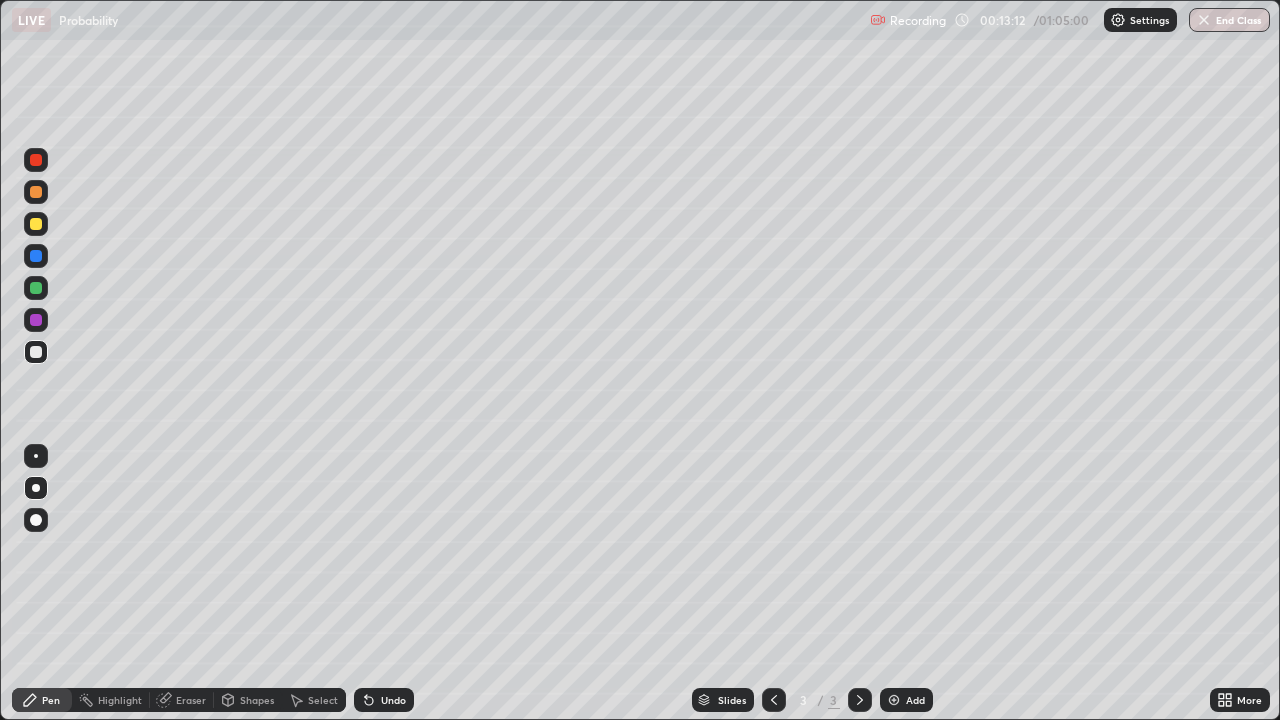 click at bounding box center (36, 320) 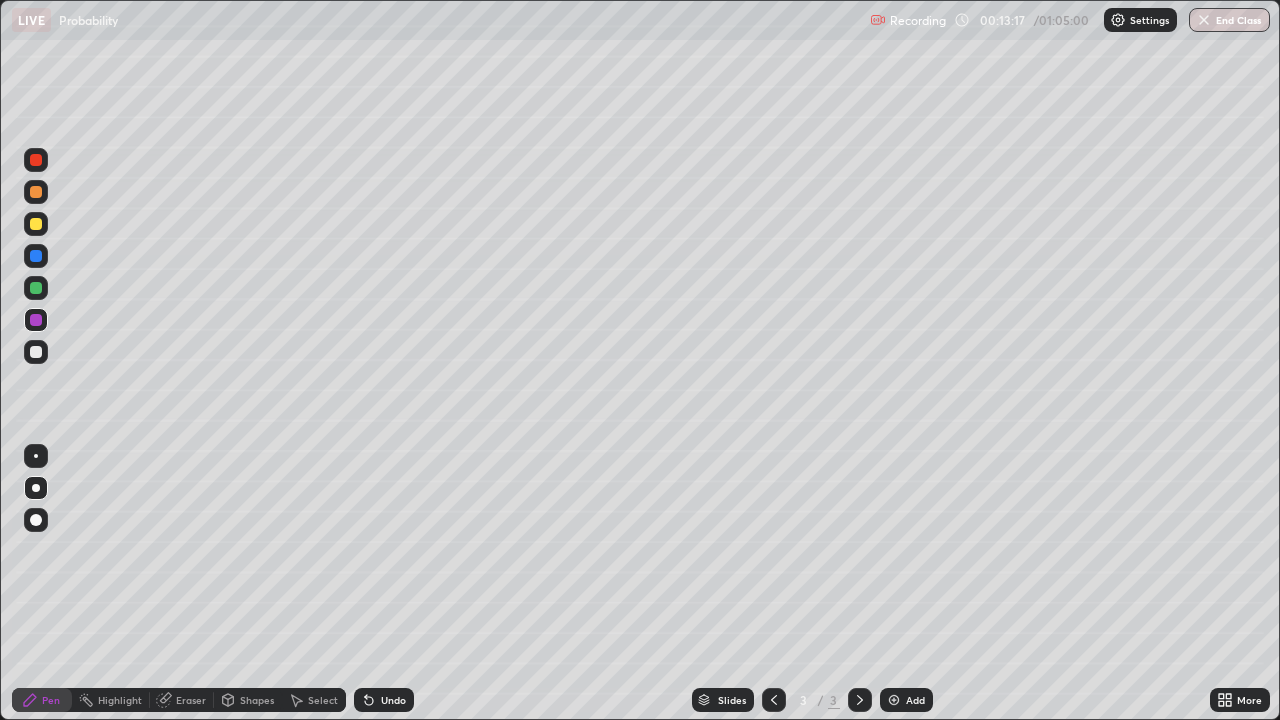 click at bounding box center (36, 352) 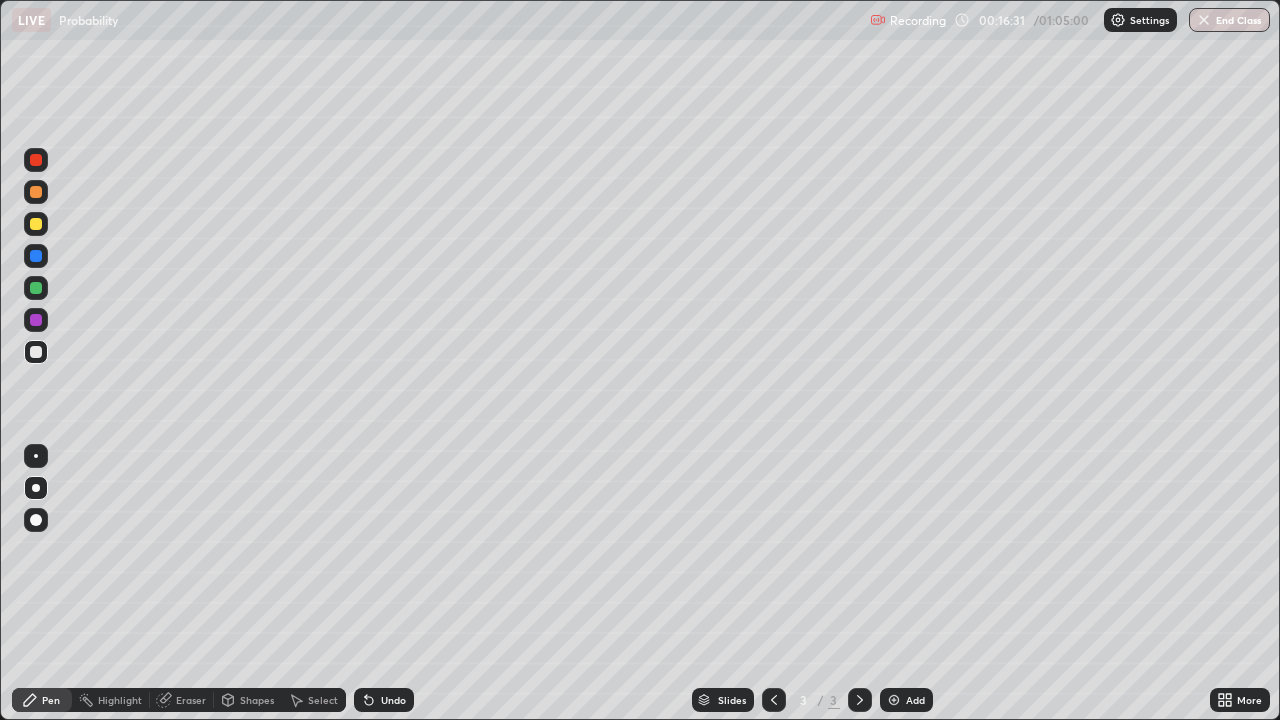 click on "Add" at bounding box center (915, 700) 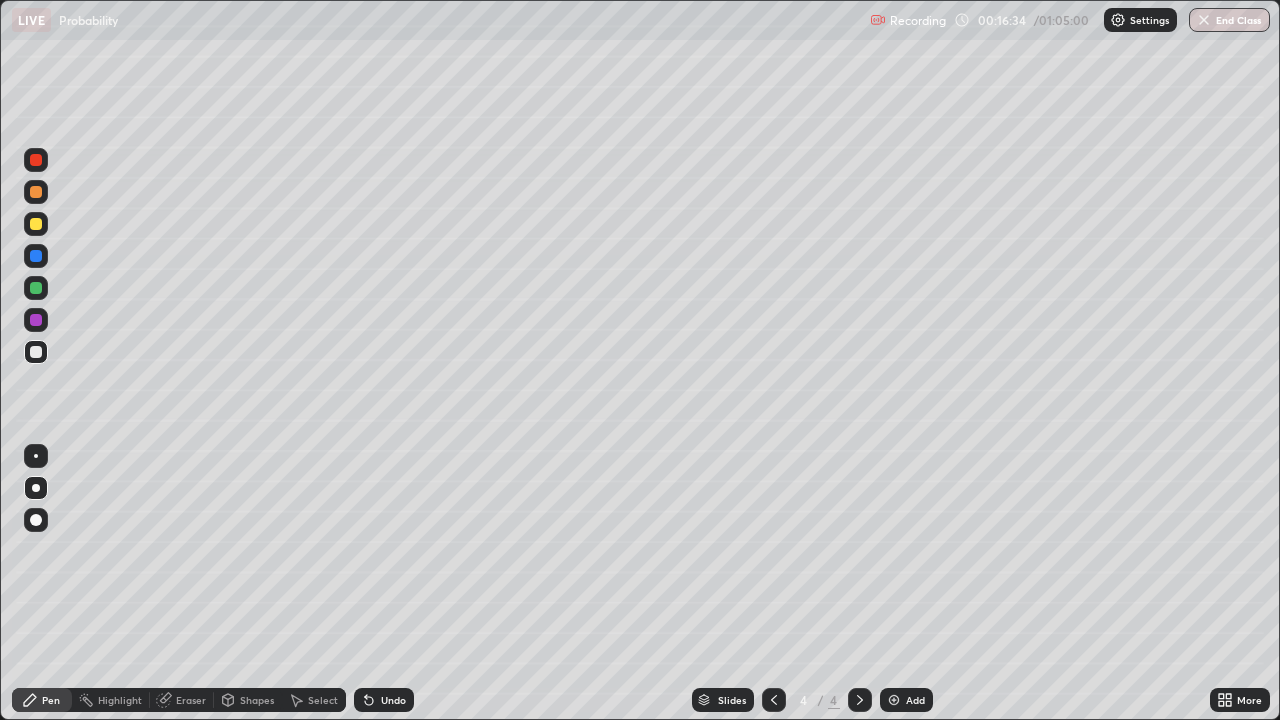 click at bounding box center (36, 224) 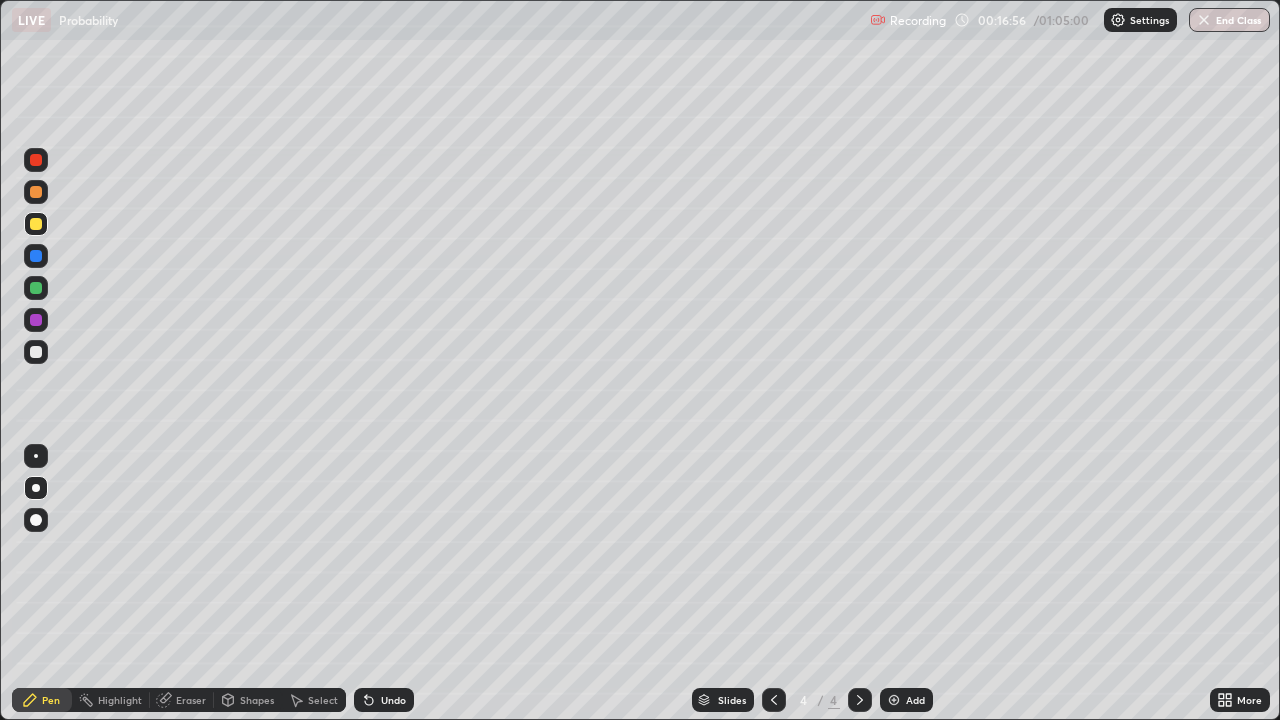 click at bounding box center [36, 352] 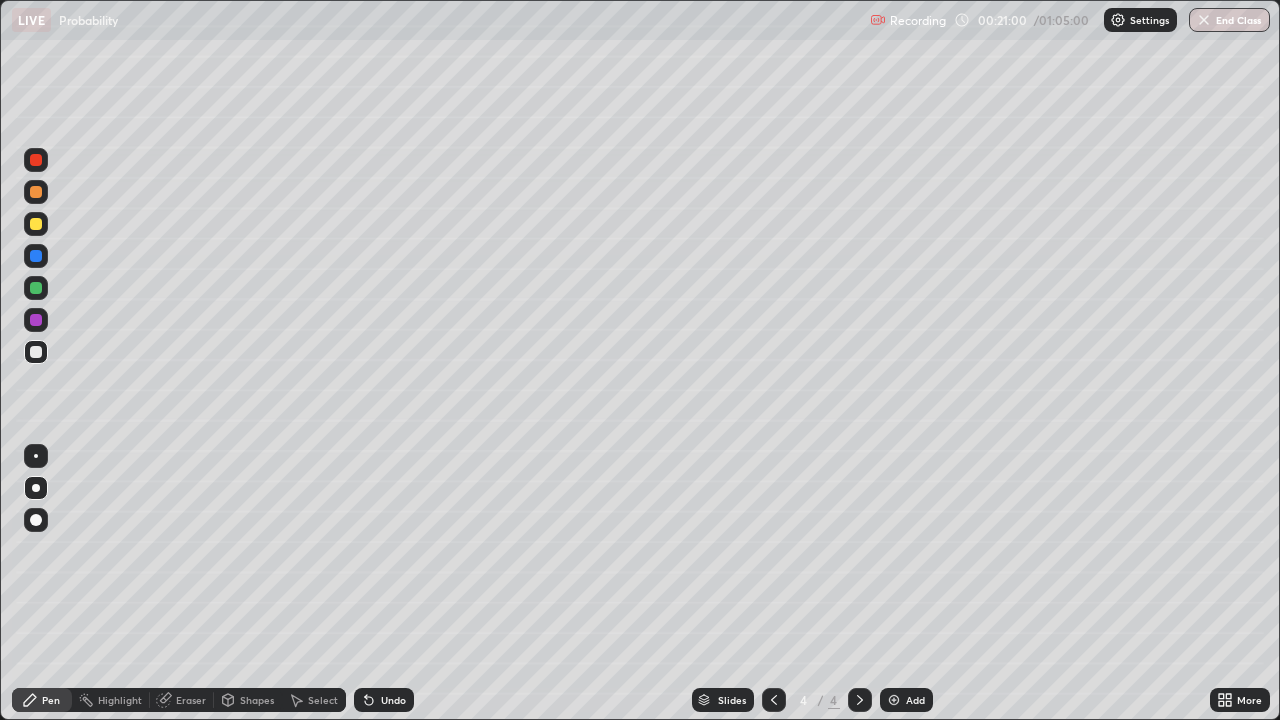 click on "Shapes" at bounding box center [248, 700] 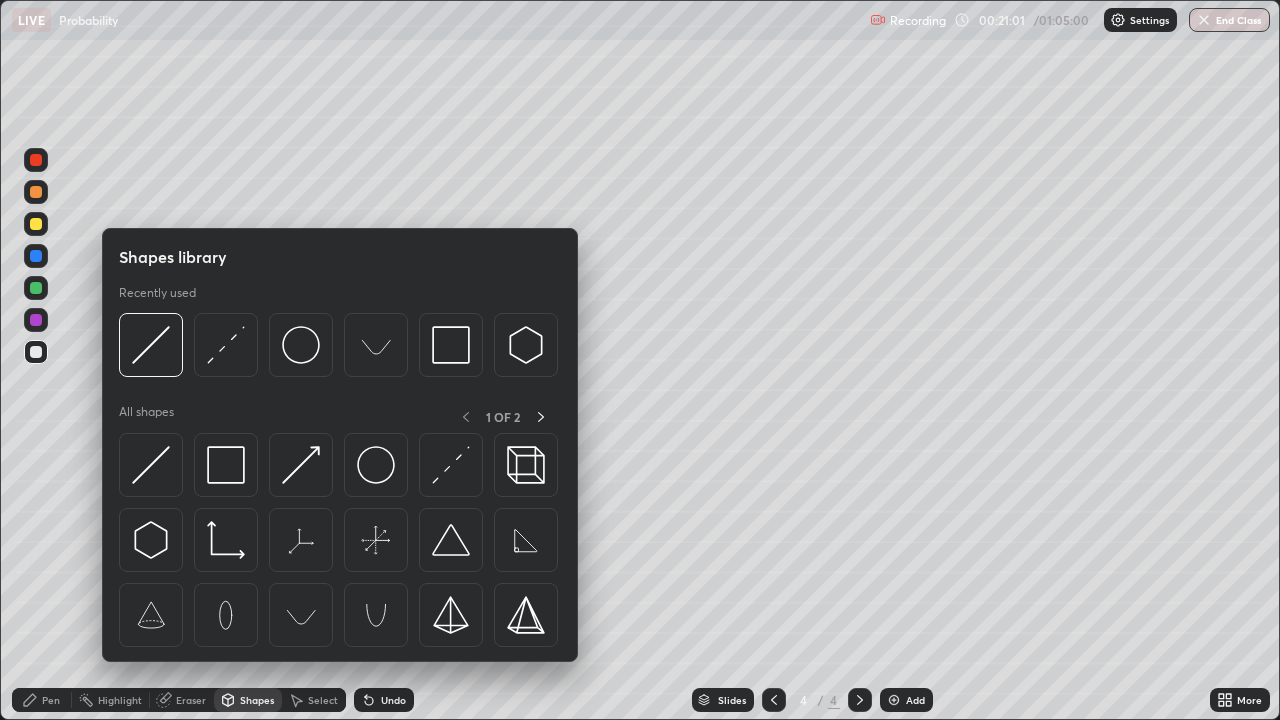 click at bounding box center (340, 545) 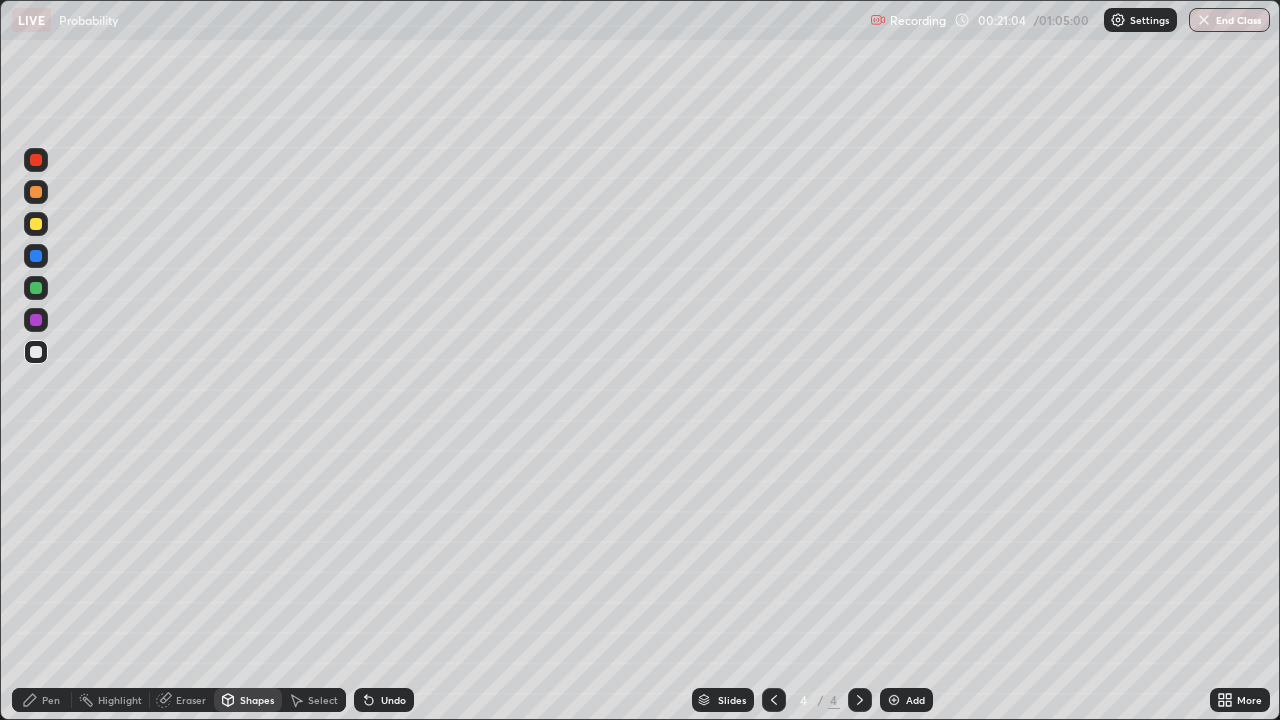 click on "Pen" at bounding box center (51, 700) 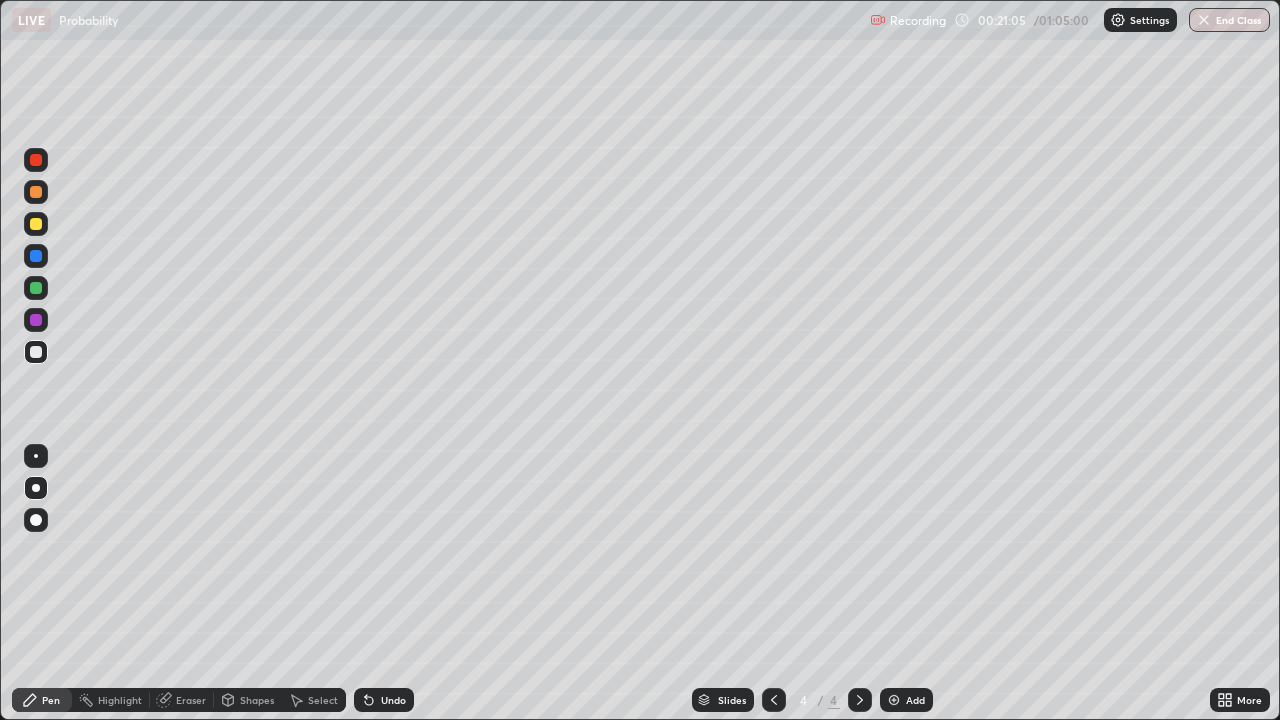 click on "Undo" at bounding box center [393, 700] 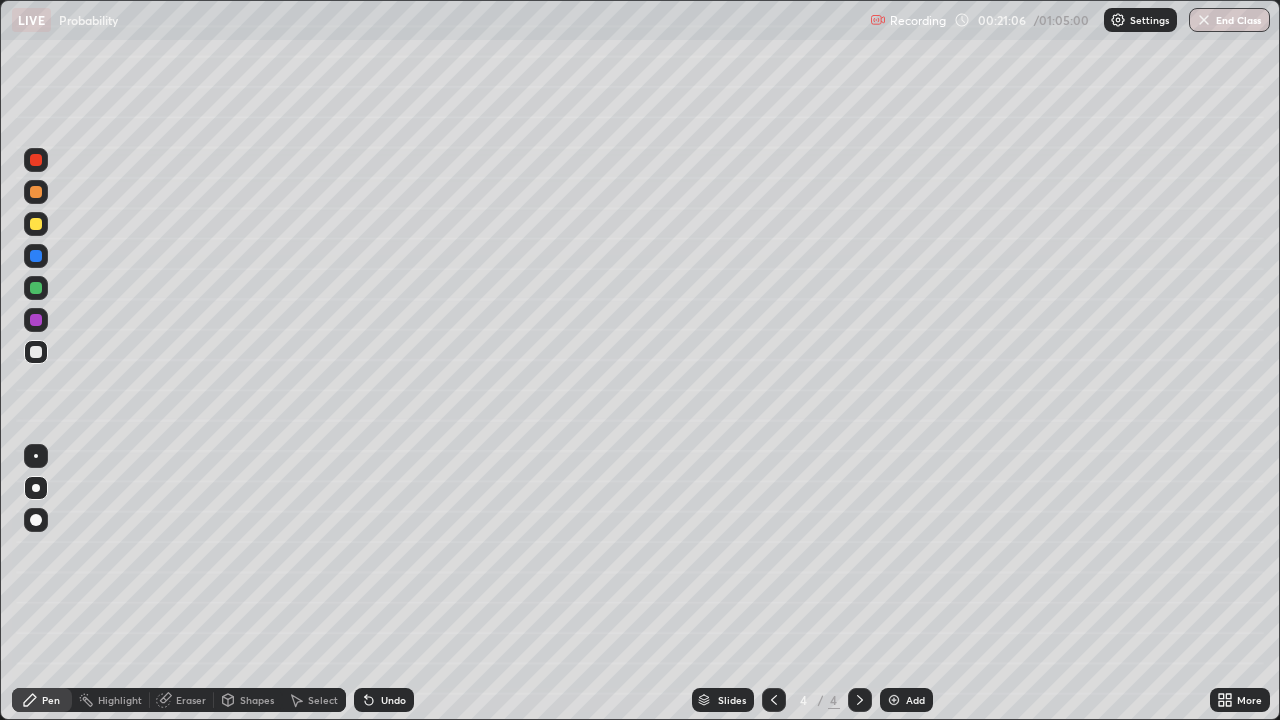 click on "Undo" at bounding box center (393, 700) 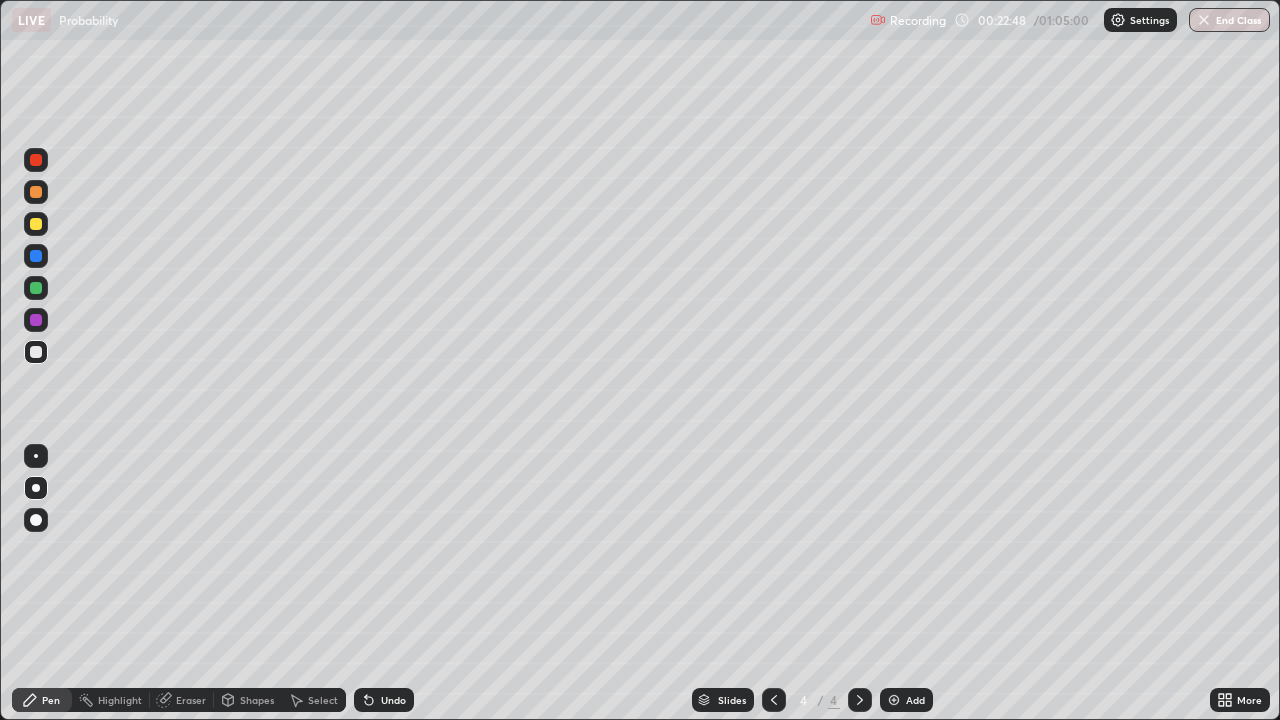 click on "Add" at bounding box center [915, 700] 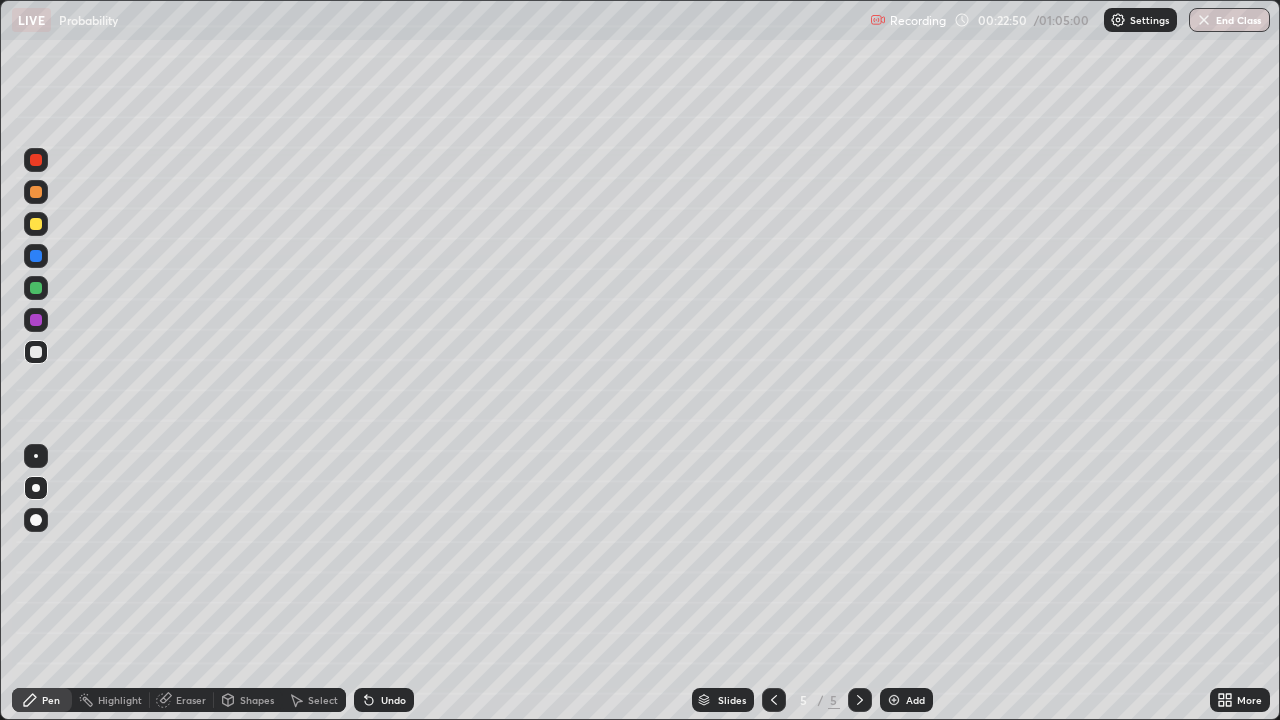 click at bounding box center [36, 224] 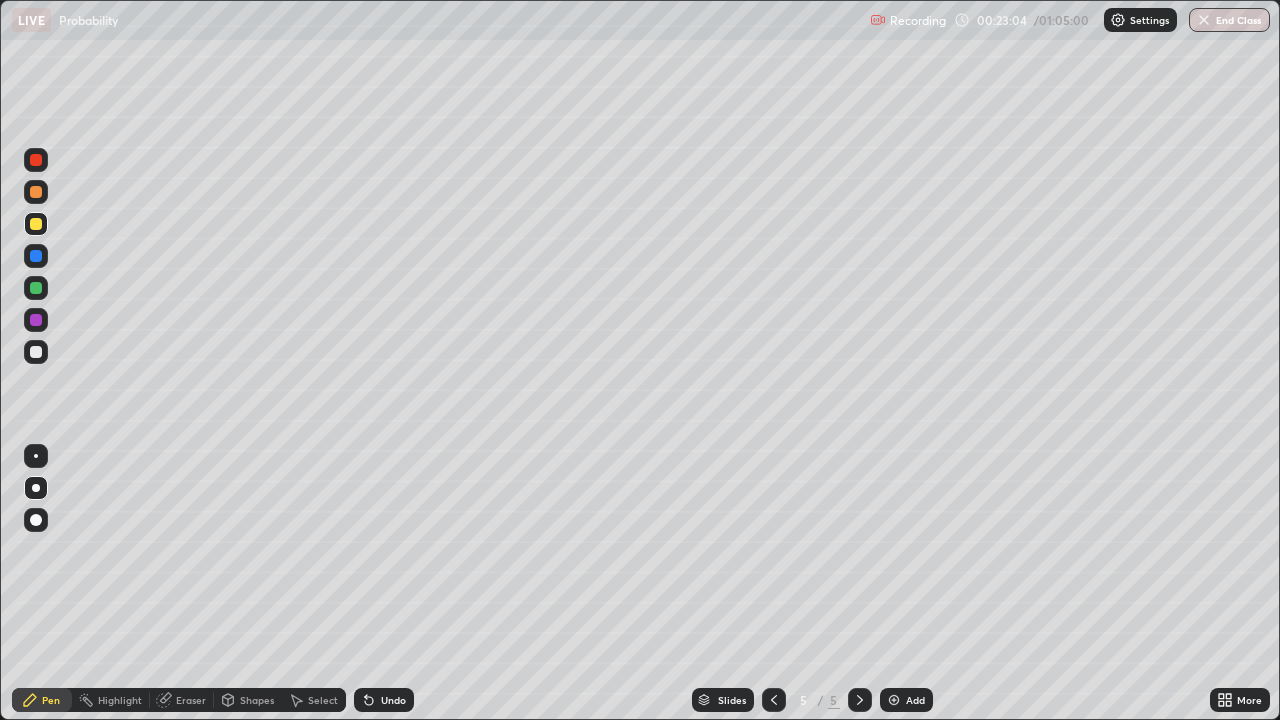 click at bounding box center [36, 352] 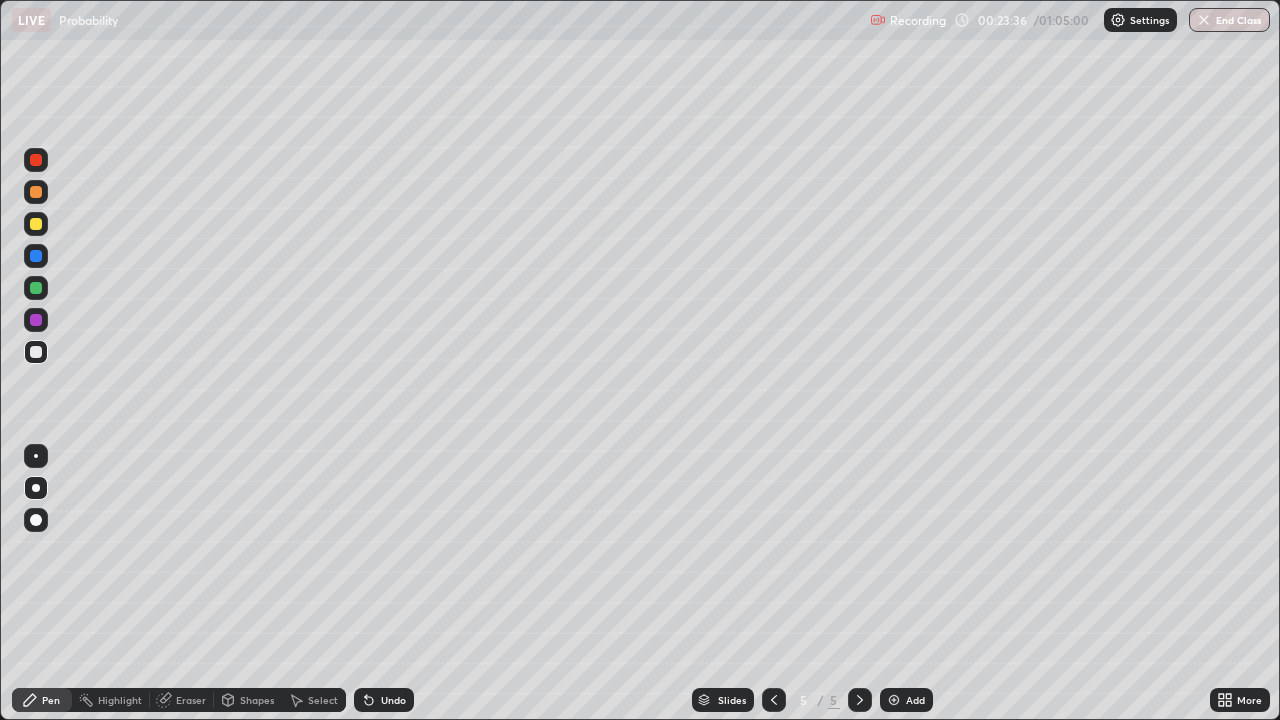 click at bounding box center (36, 224) 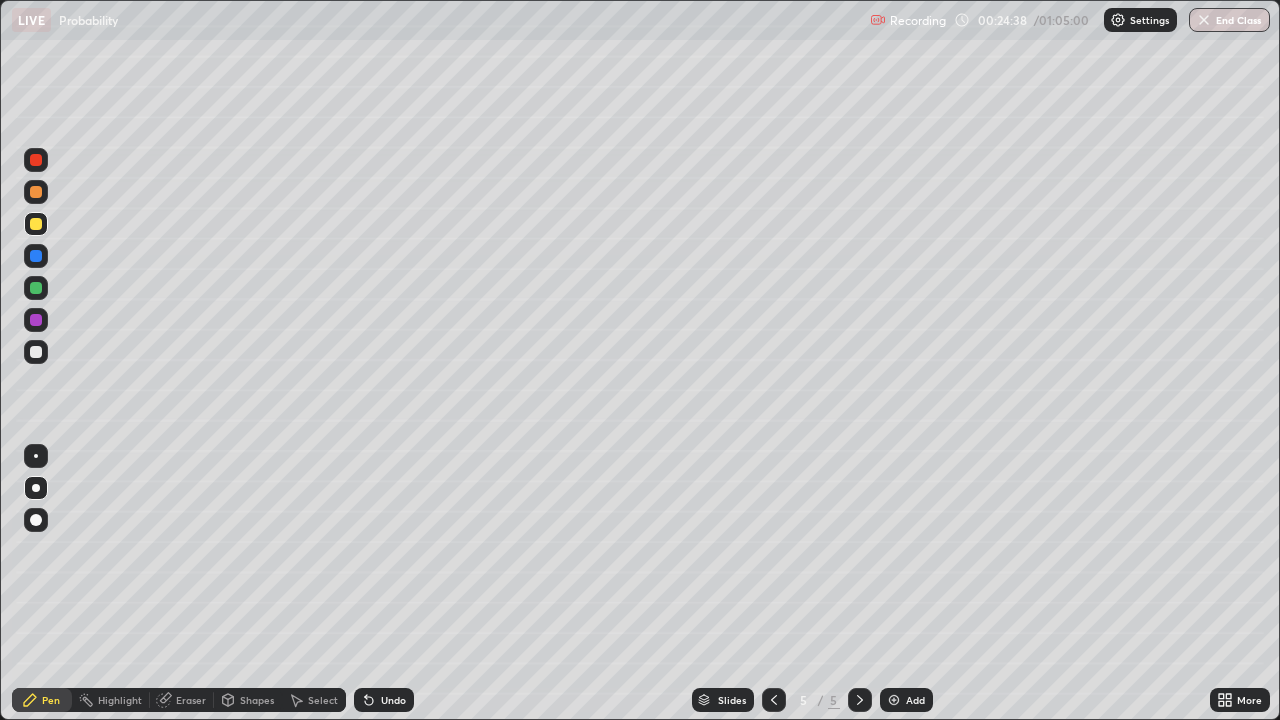 click at bounding box center (36, 352) 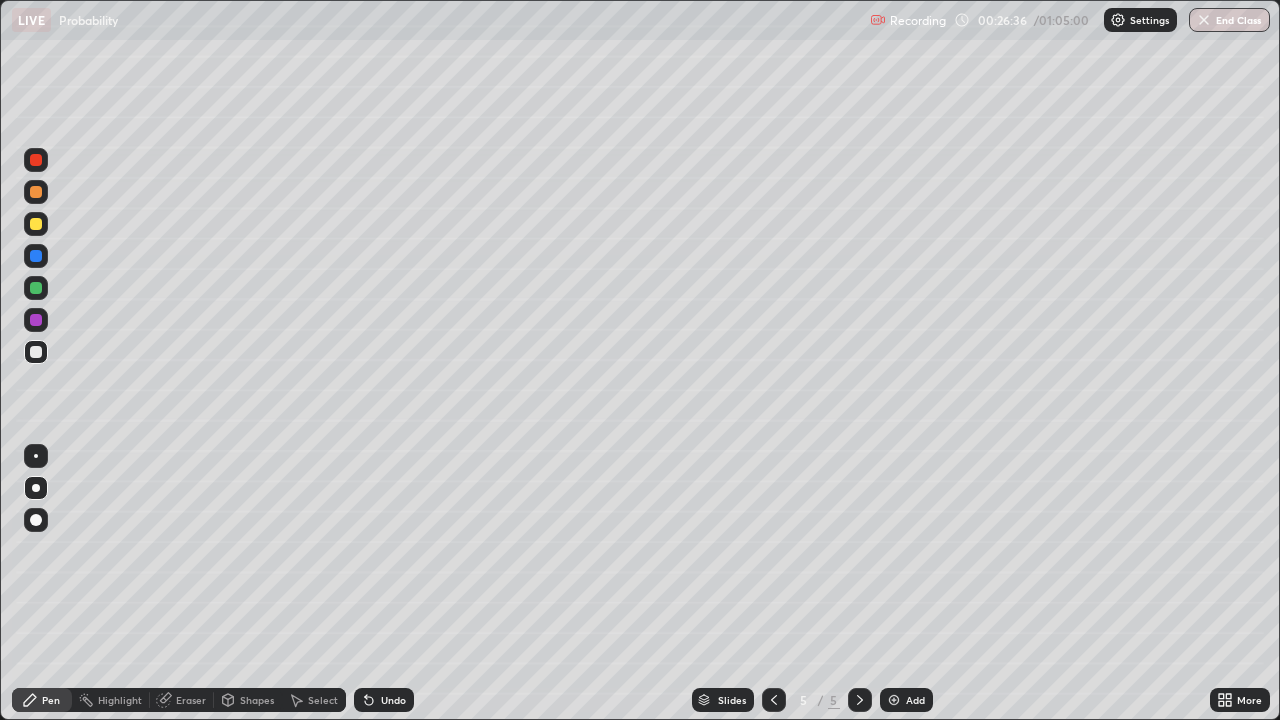 click at bounding box center [36, 320] 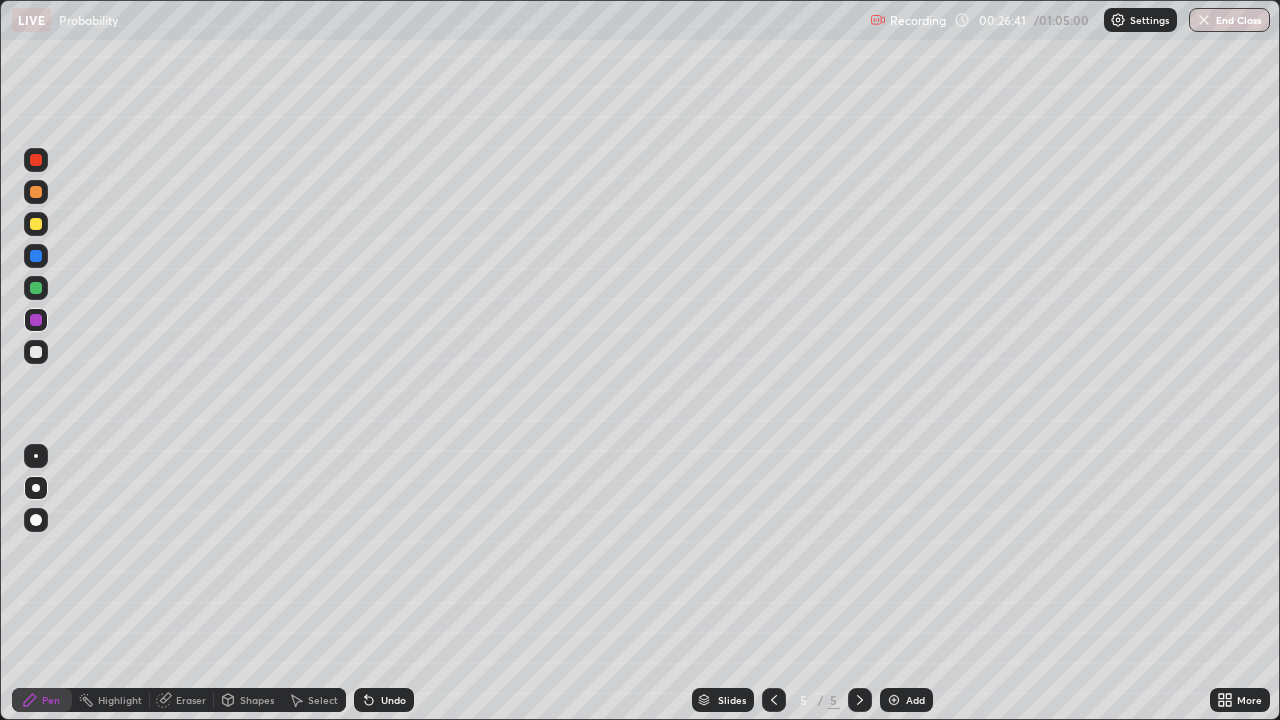 click at bounding box center (36, 288) 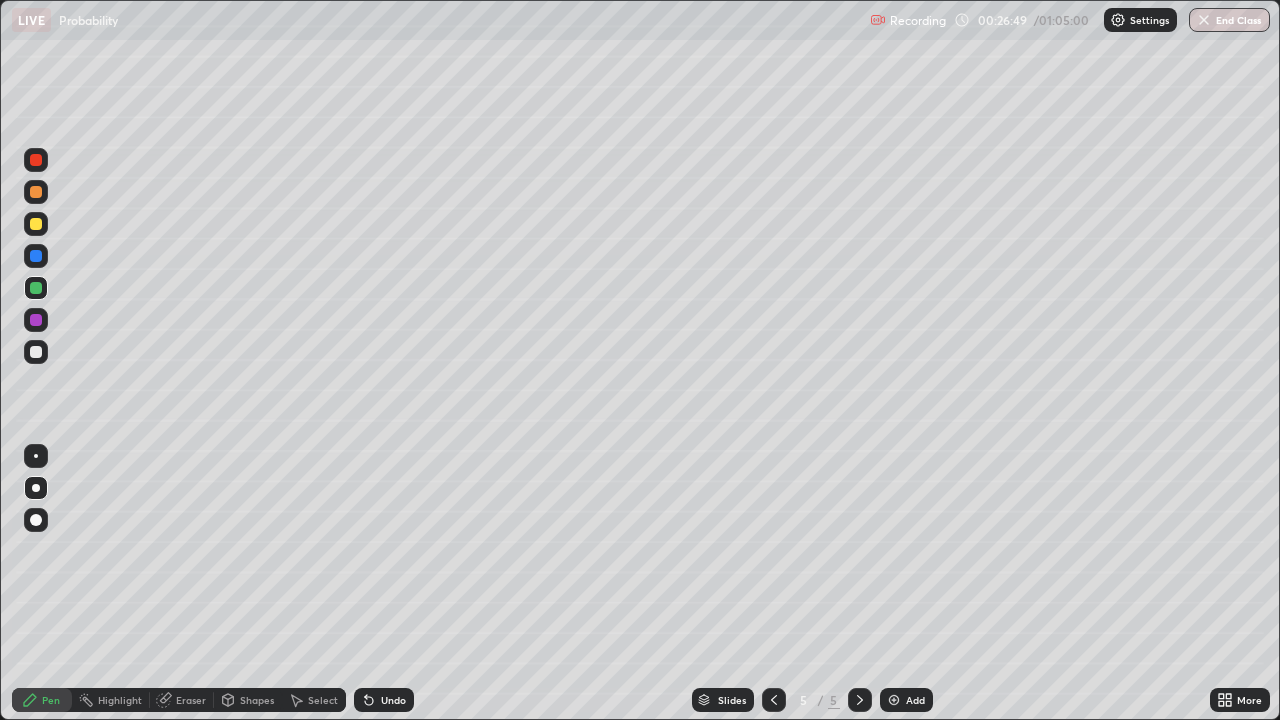 click at bounding box center (36, 352) 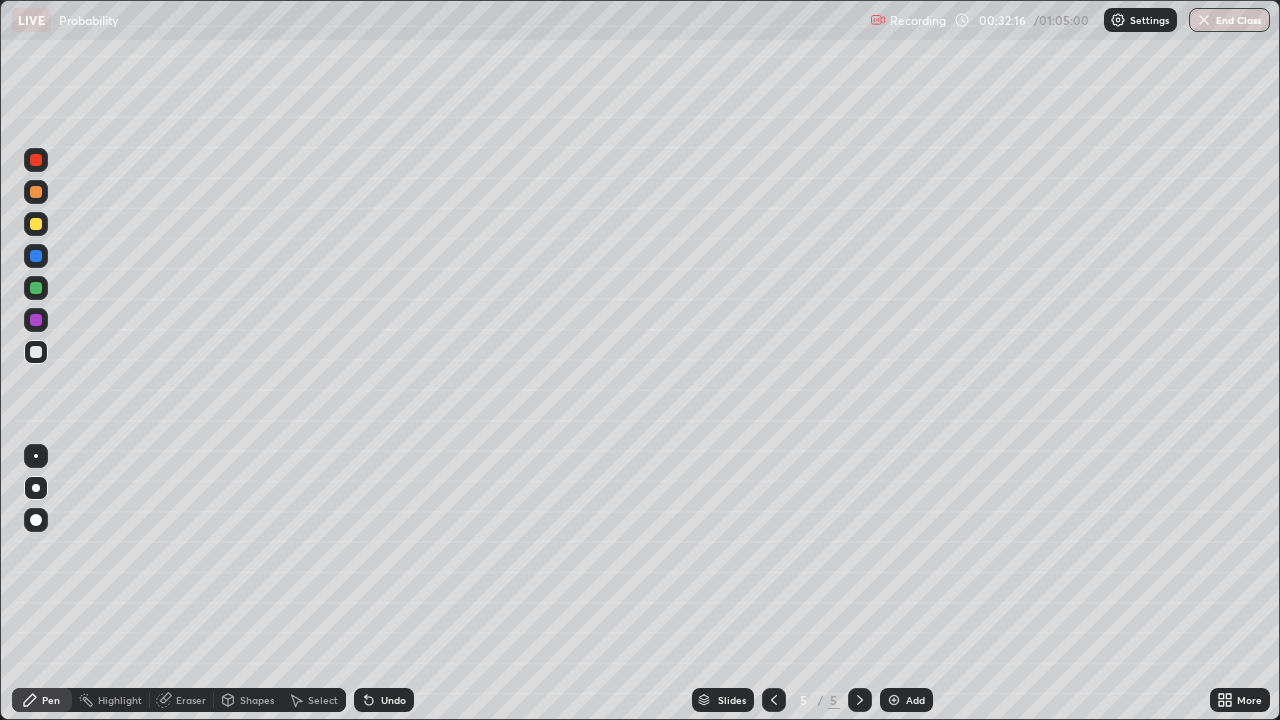 click on "Add" at bounding box center [906, 700] 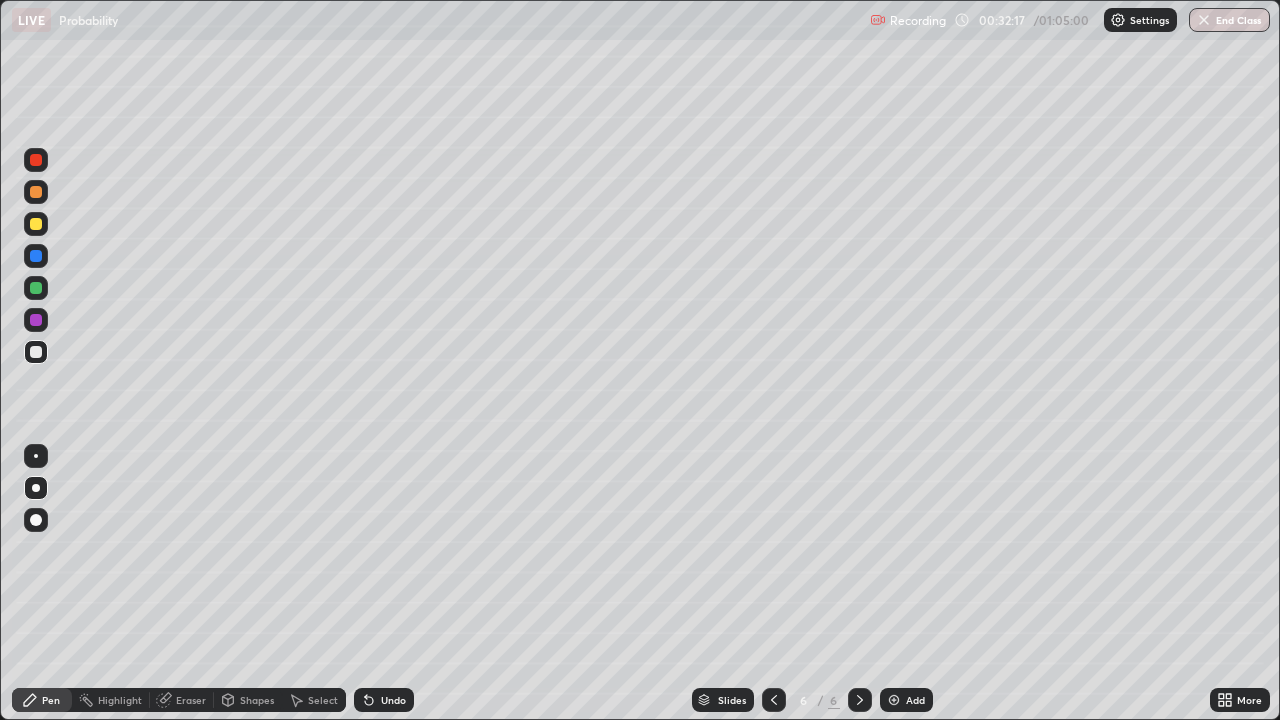 click at bounding box center (36, 224) 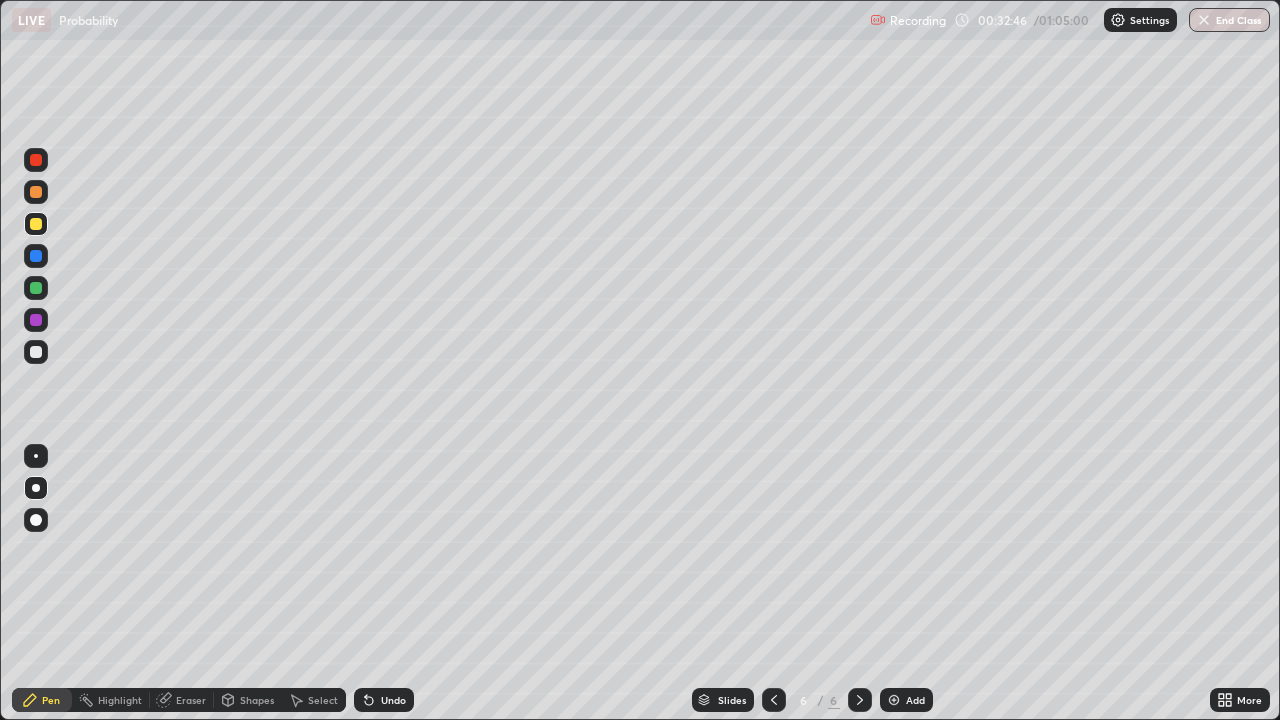 click on "Eraser" at bounding box center (191, 700) 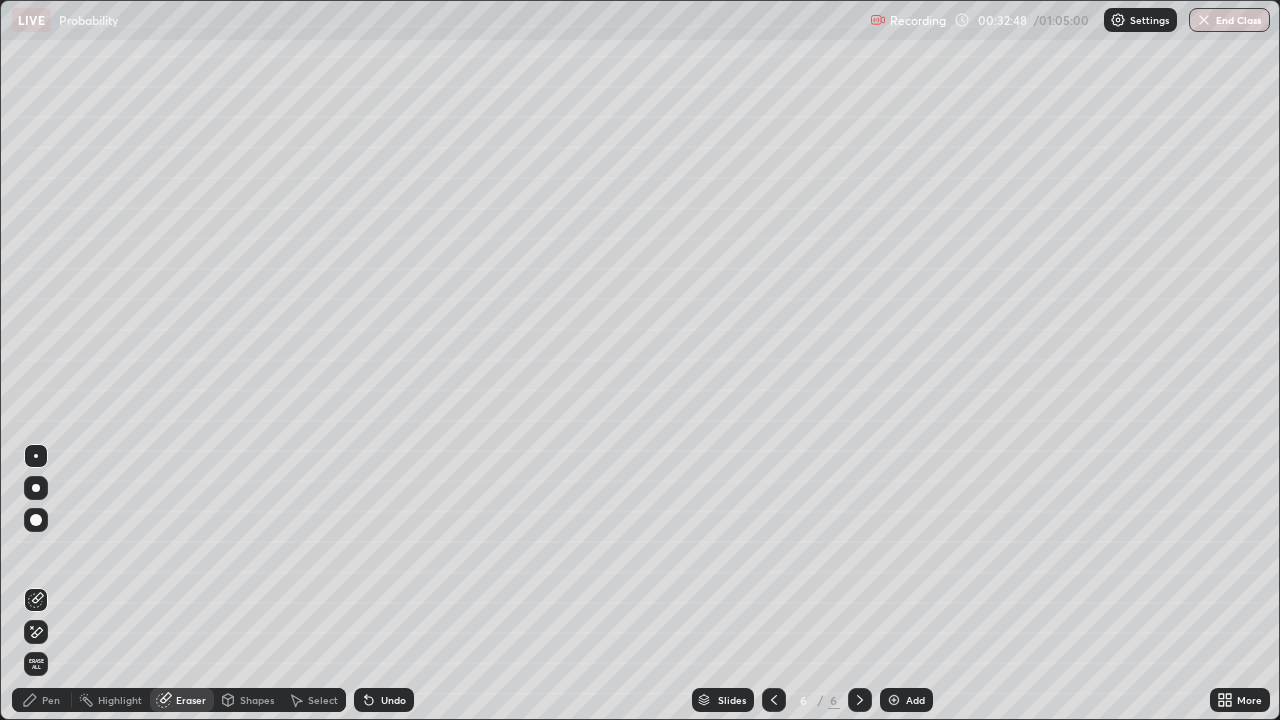 click on "Pen" at bounding box center (51, 700) 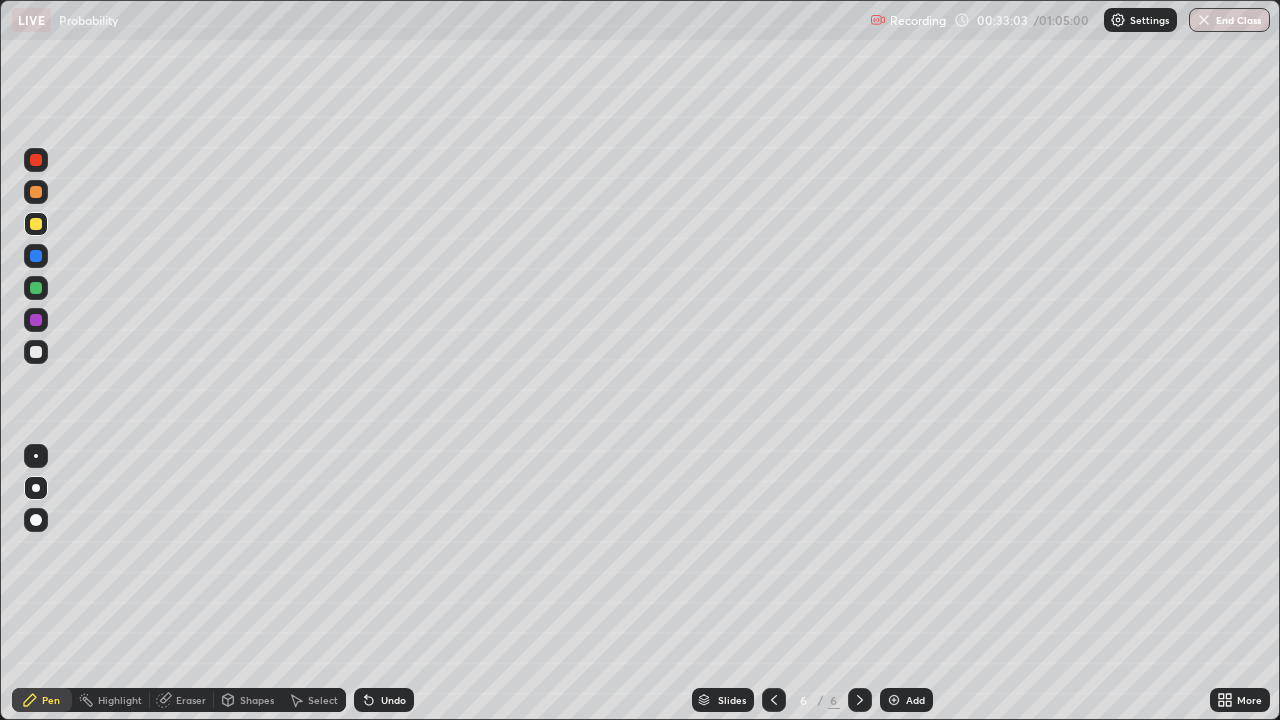 click at bounding box center [36, 352] 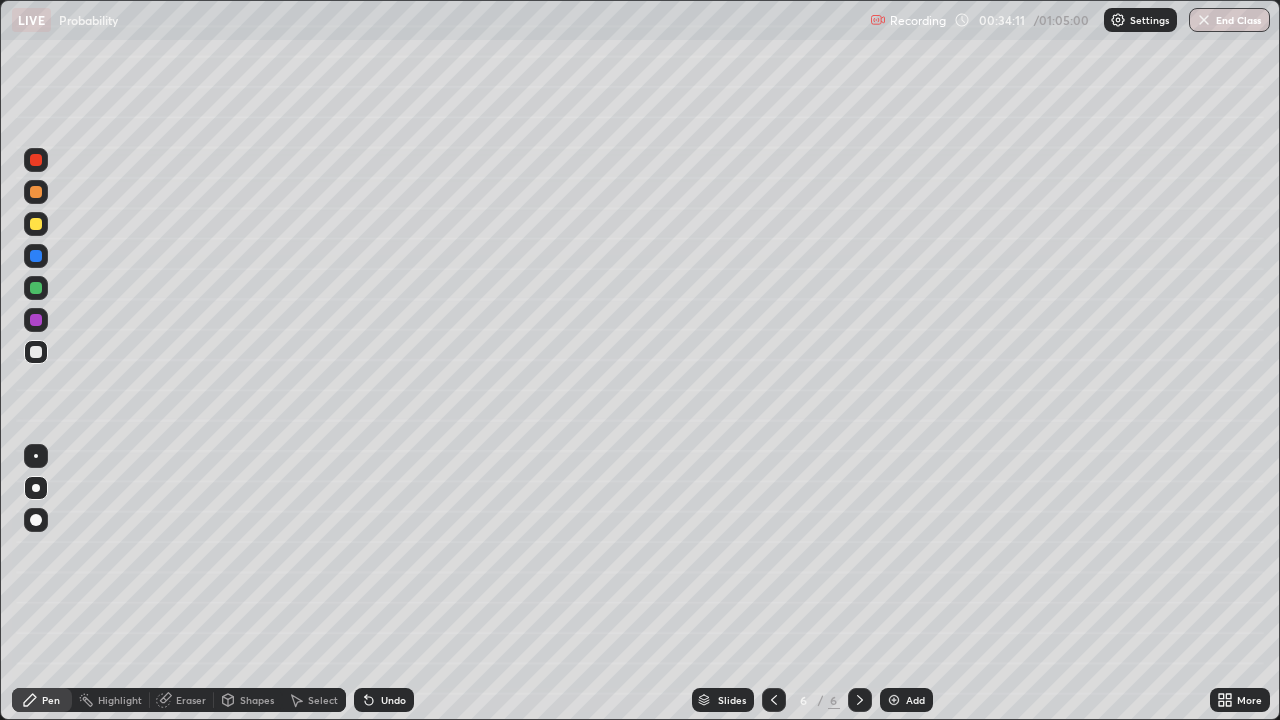 click at bounding box center (36, 224) 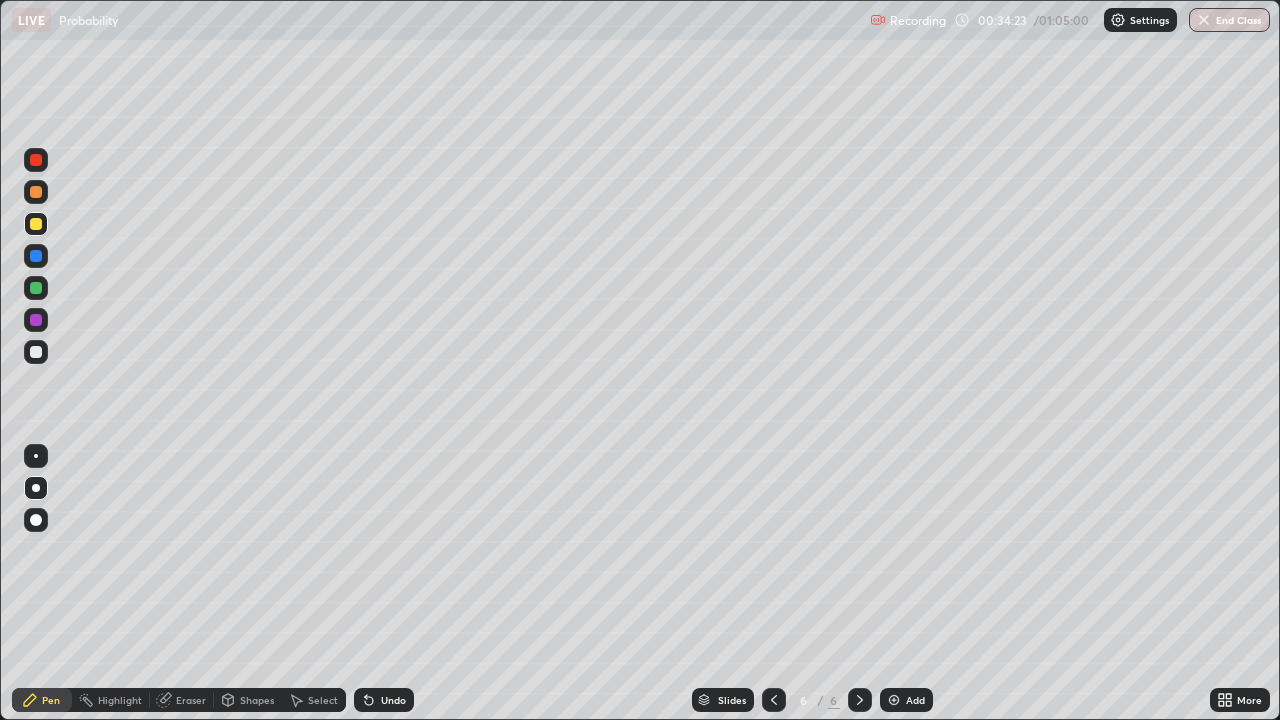 click at bounding box center [36, 352] 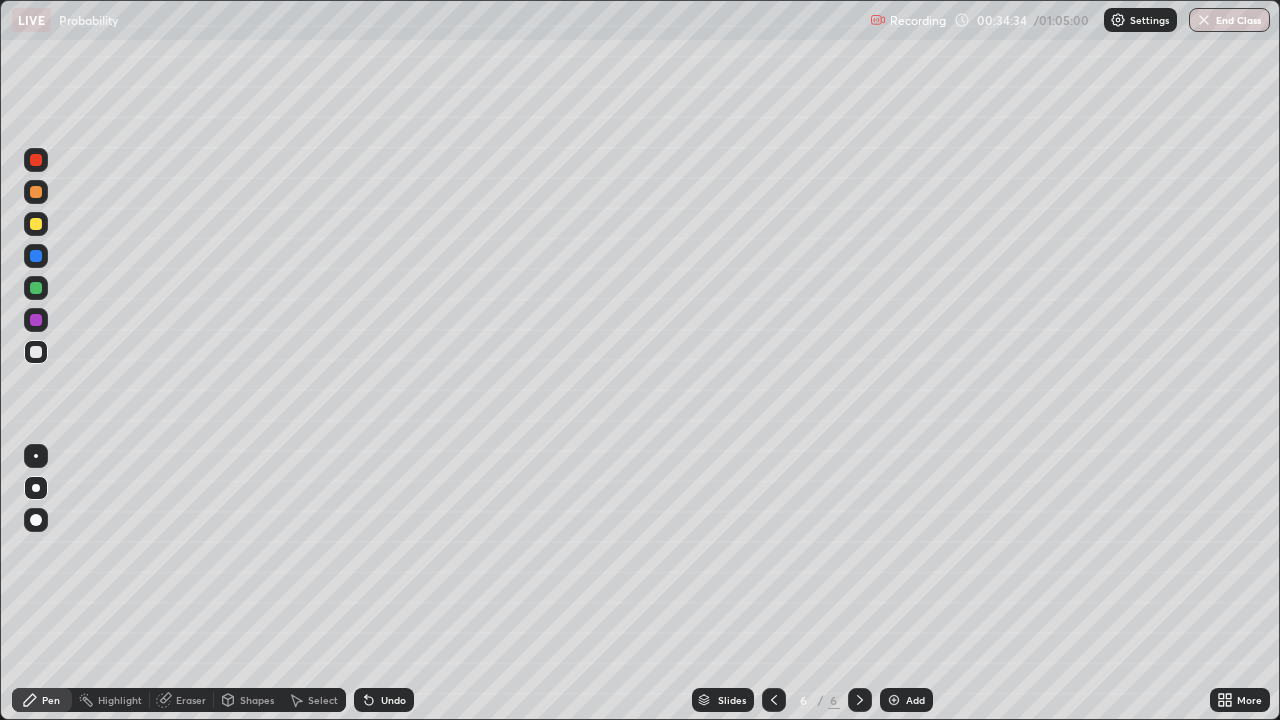 click on "Undo" at bounding box center [393, 700] 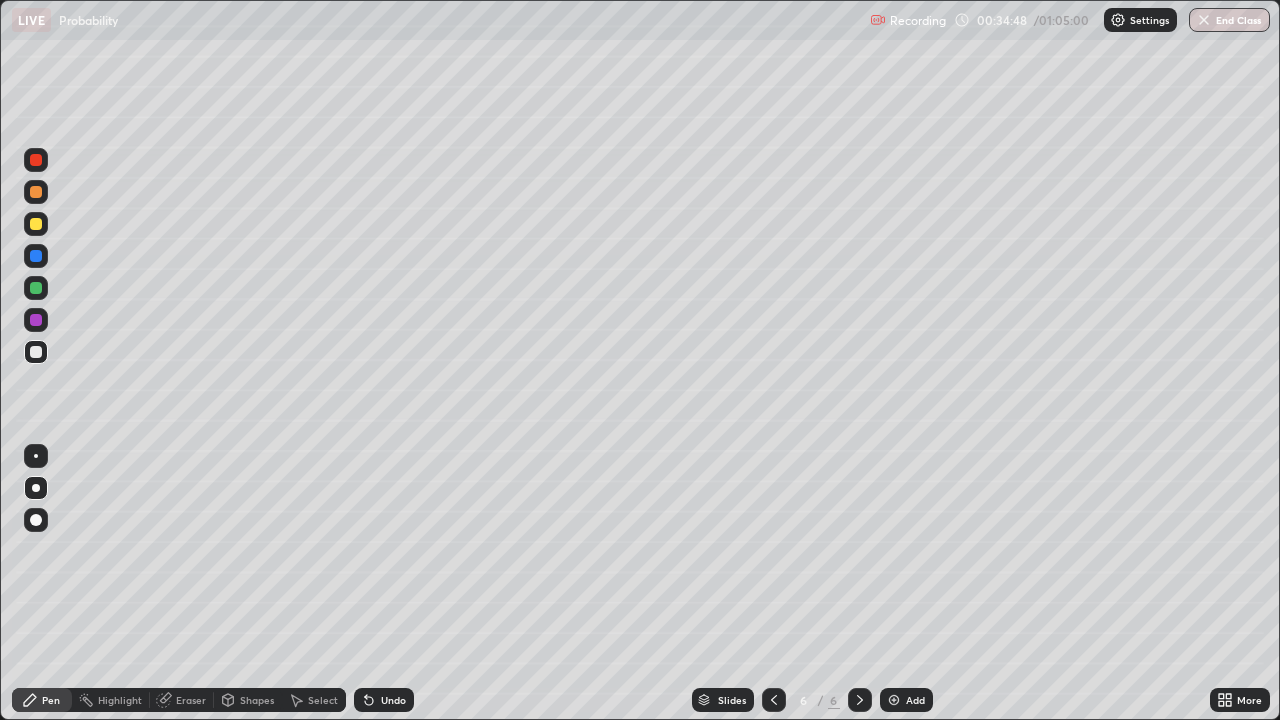click at bounding box center (36, 224) 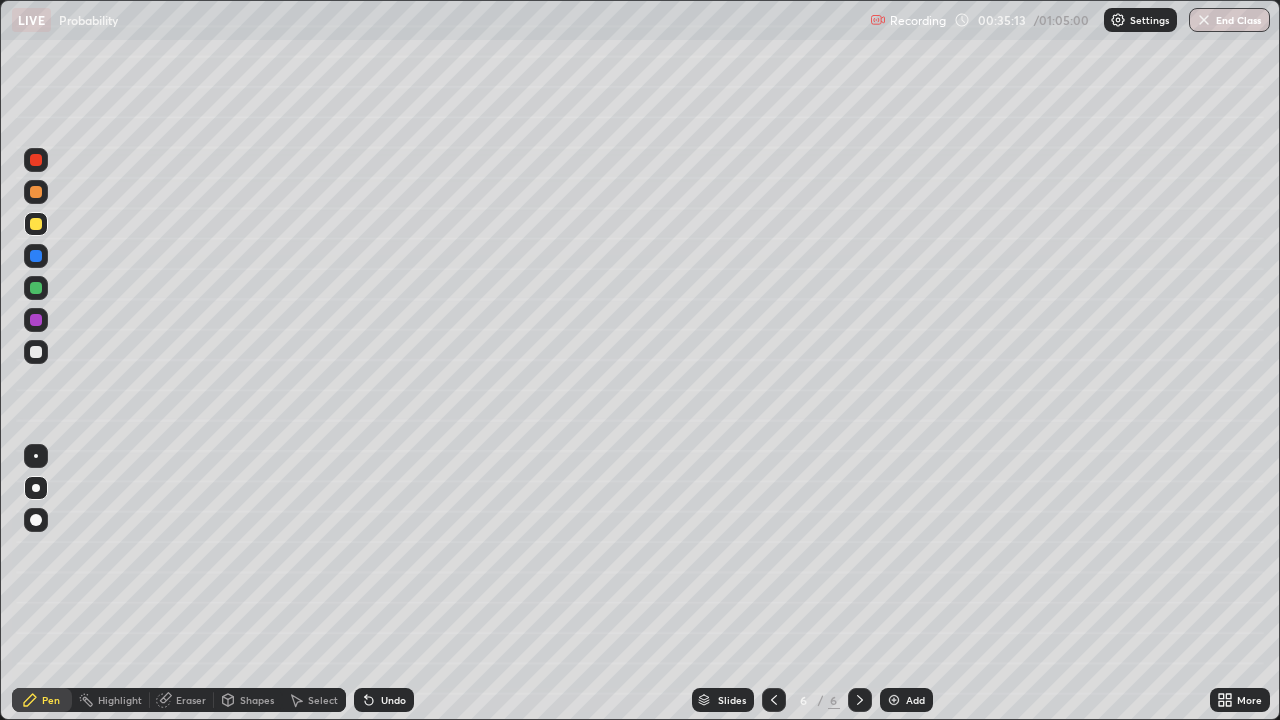 click at bounding box center (36, 352) 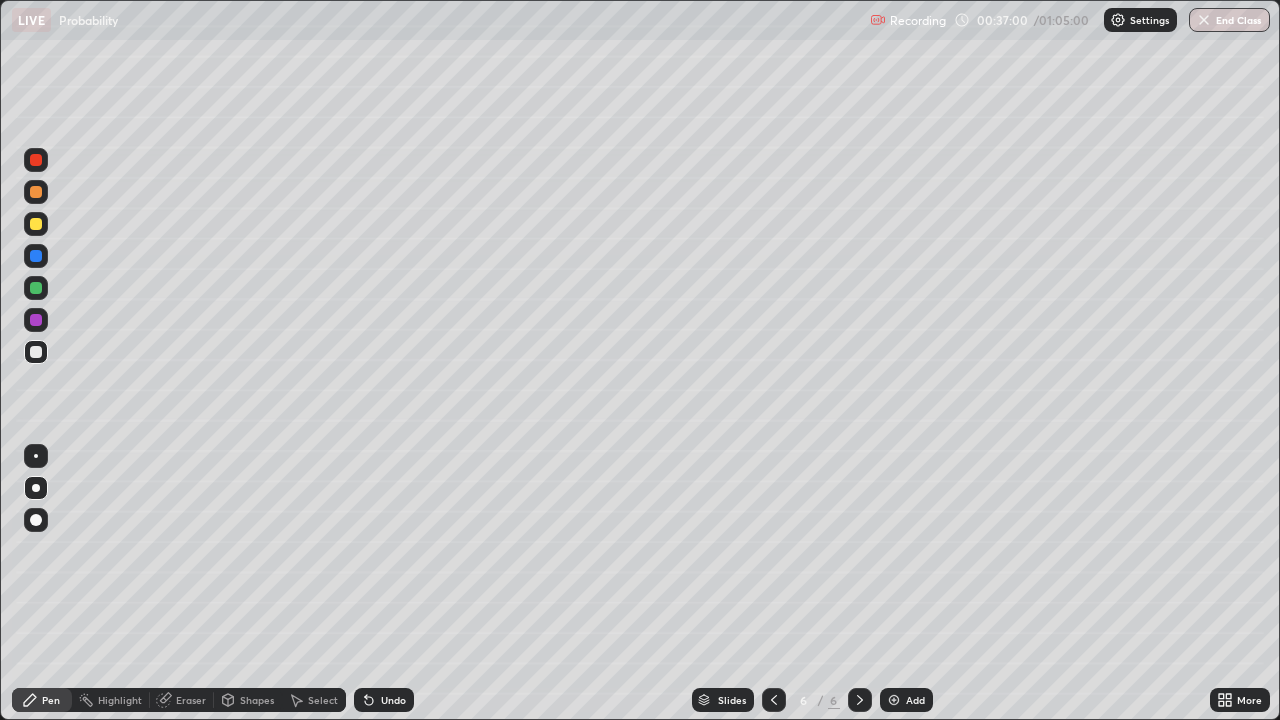 click on "Select" at bounding box center [323, 700] 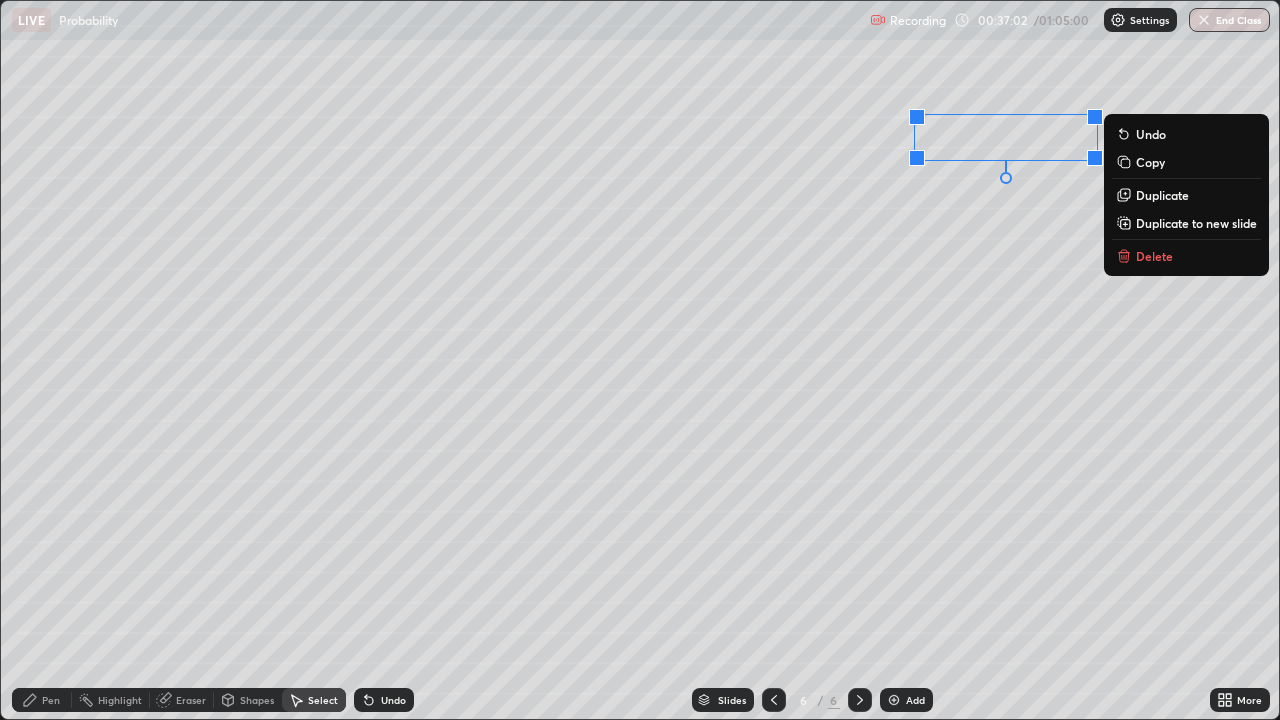 click on "Delete" at bounding box center (1154, 256) 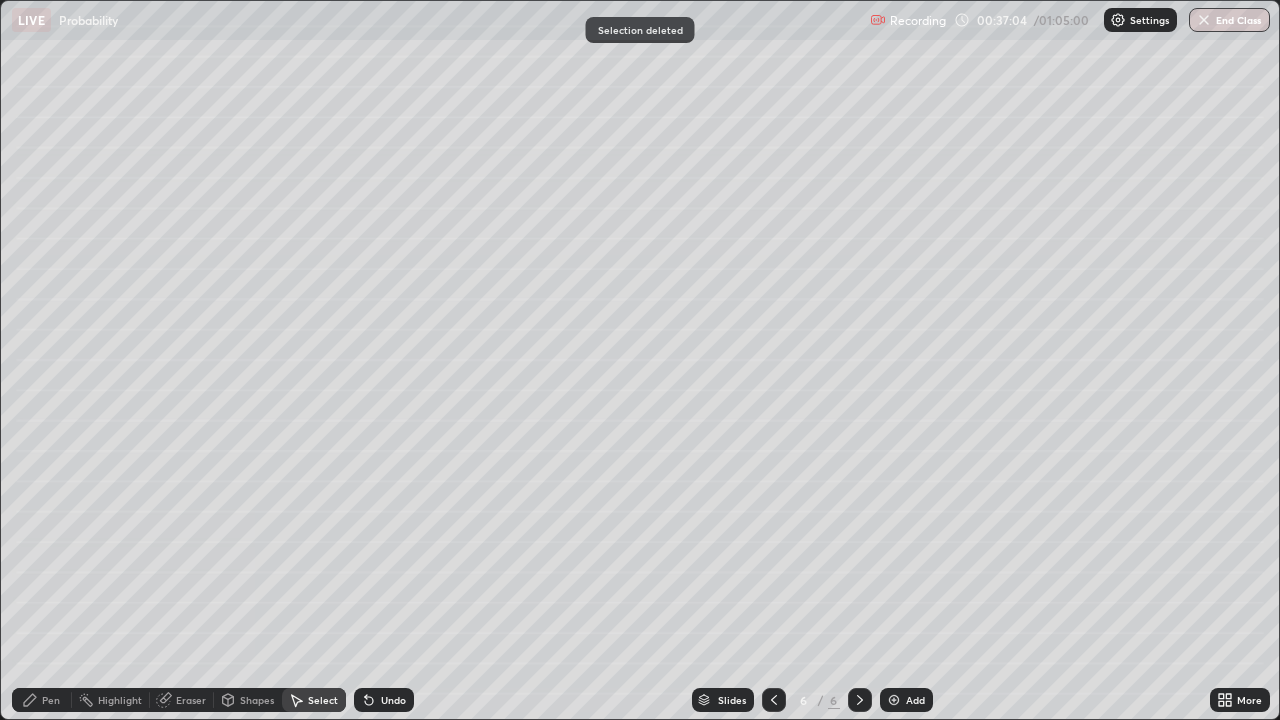 click on "Pen" at bounding box center [51, 700] 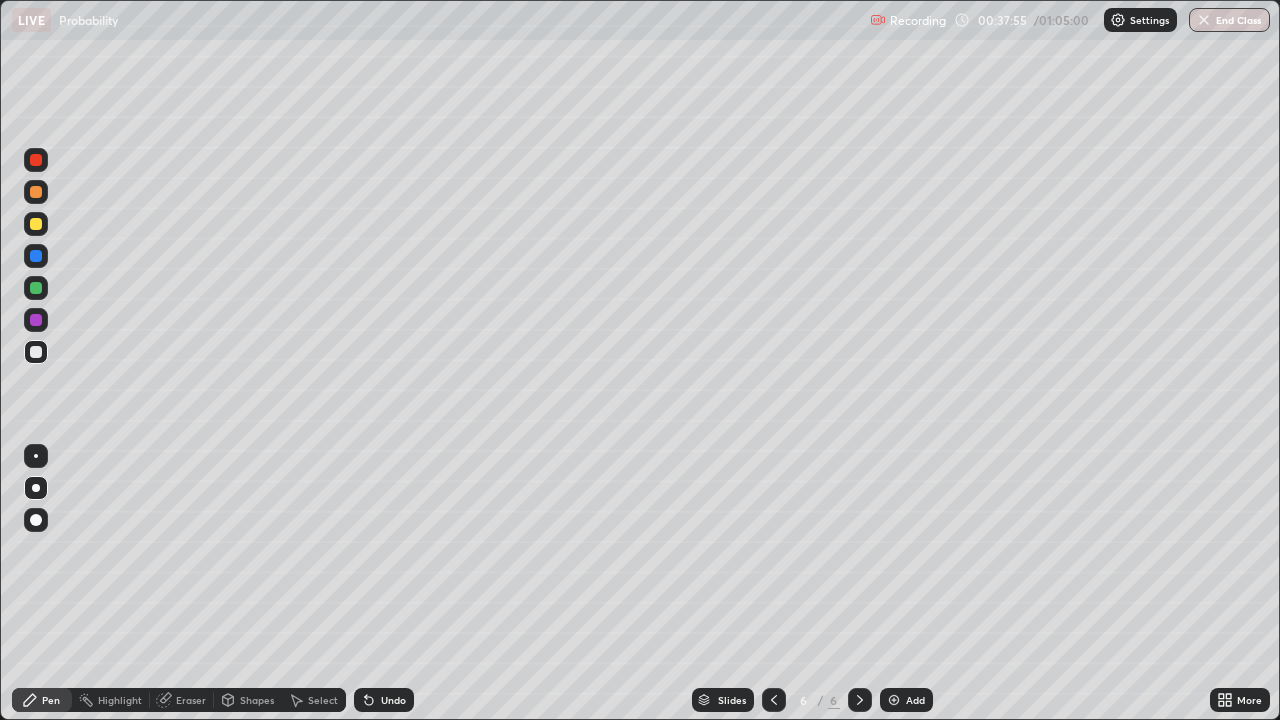 click on "Eraser" at bounding box center (191, 700) 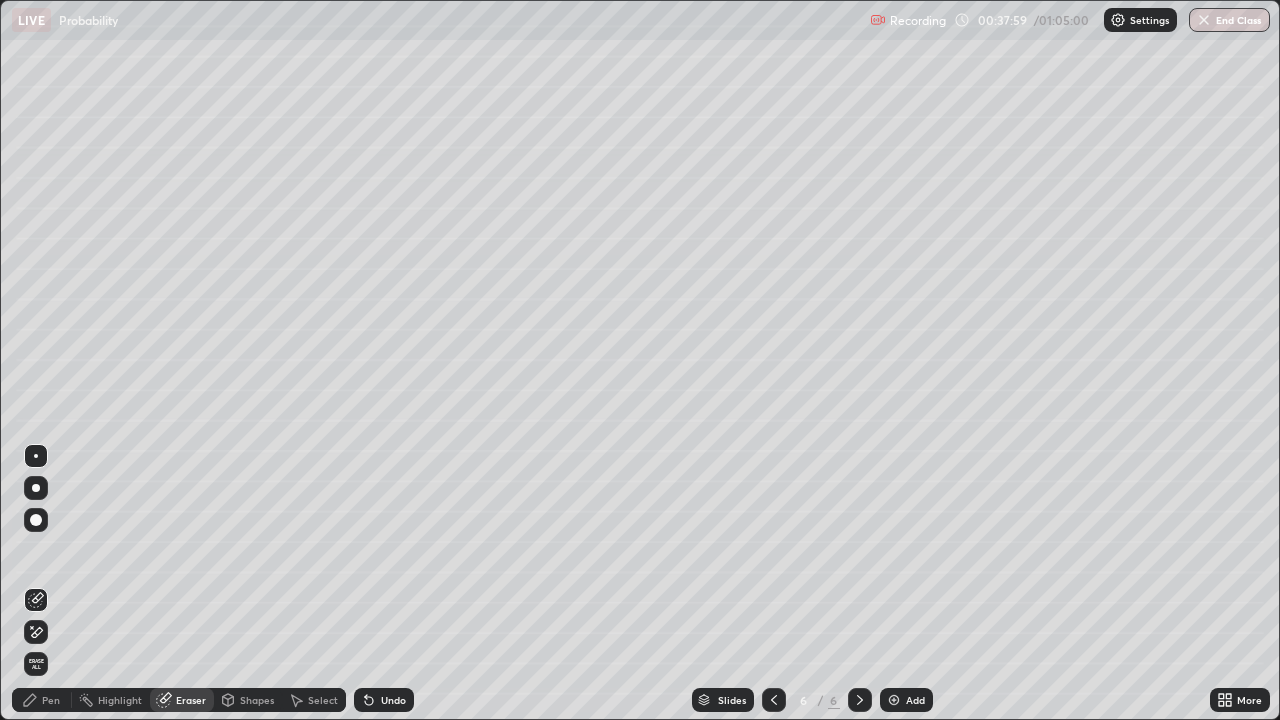 click on "Pen" at bounding box center (51, 700) 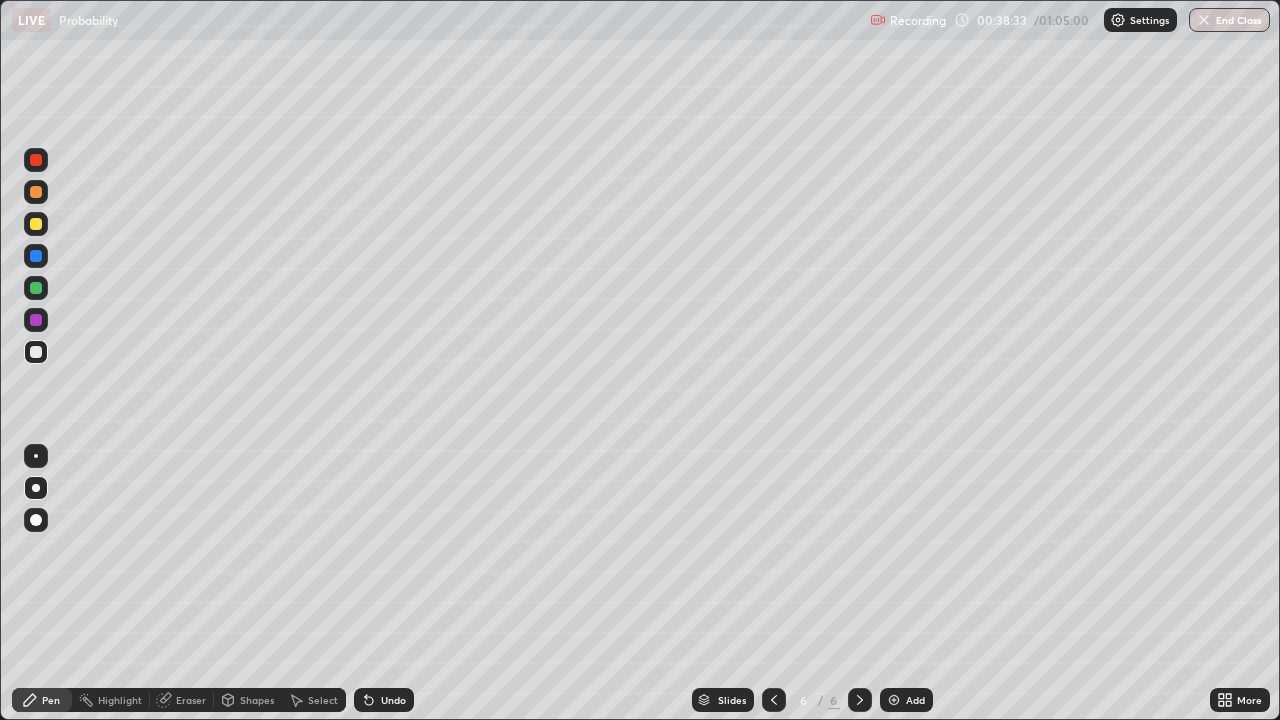 click on "Eraser" at bounding box center [191, 700] 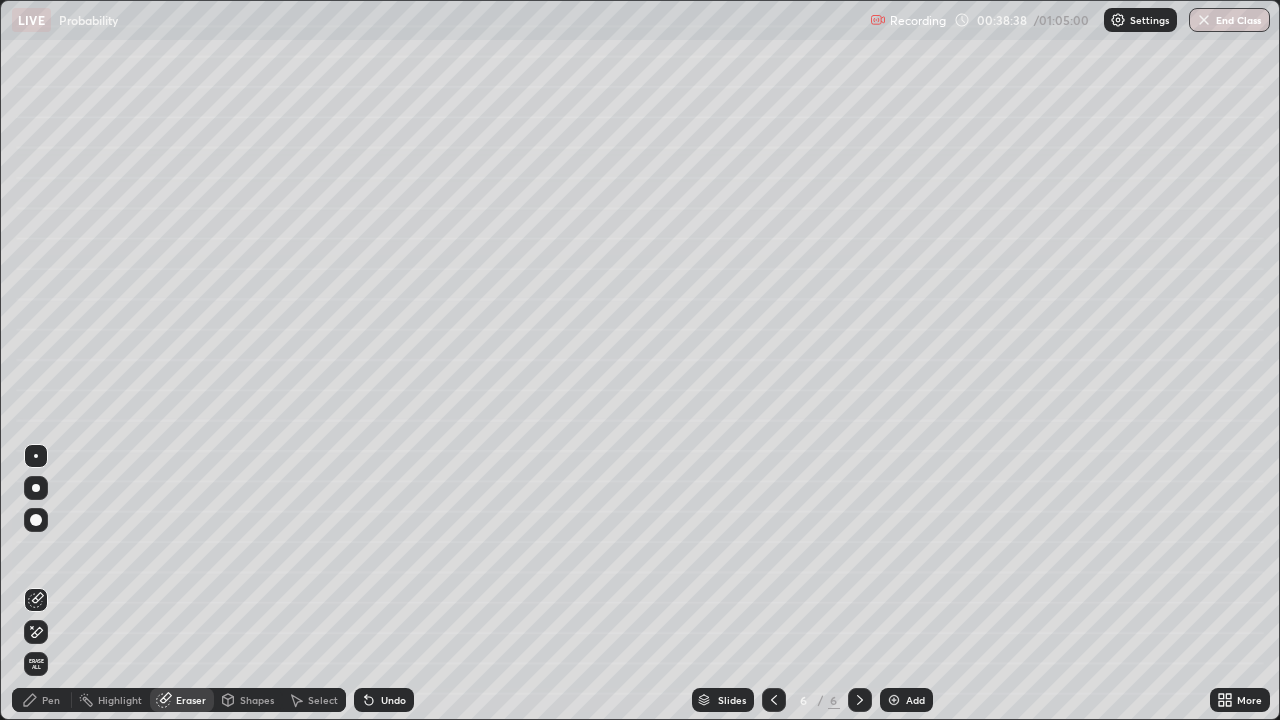 click on "Pen" at bounding box center (42, 700) 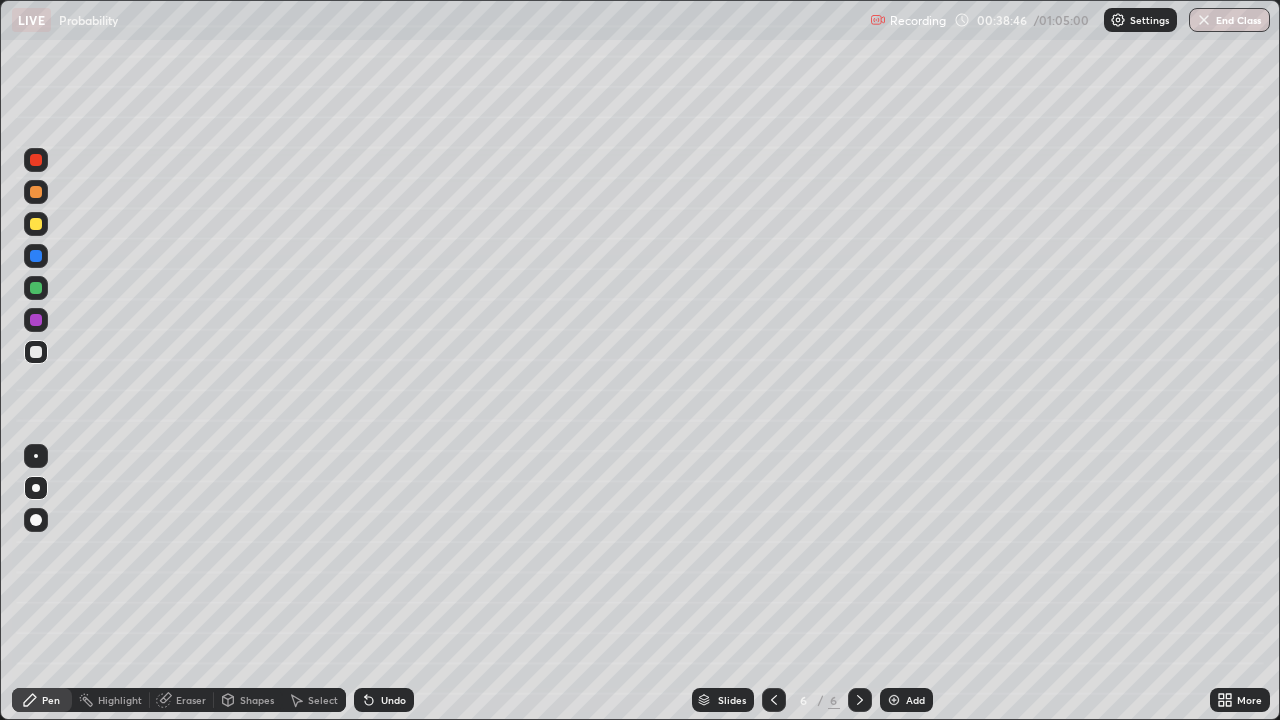 click 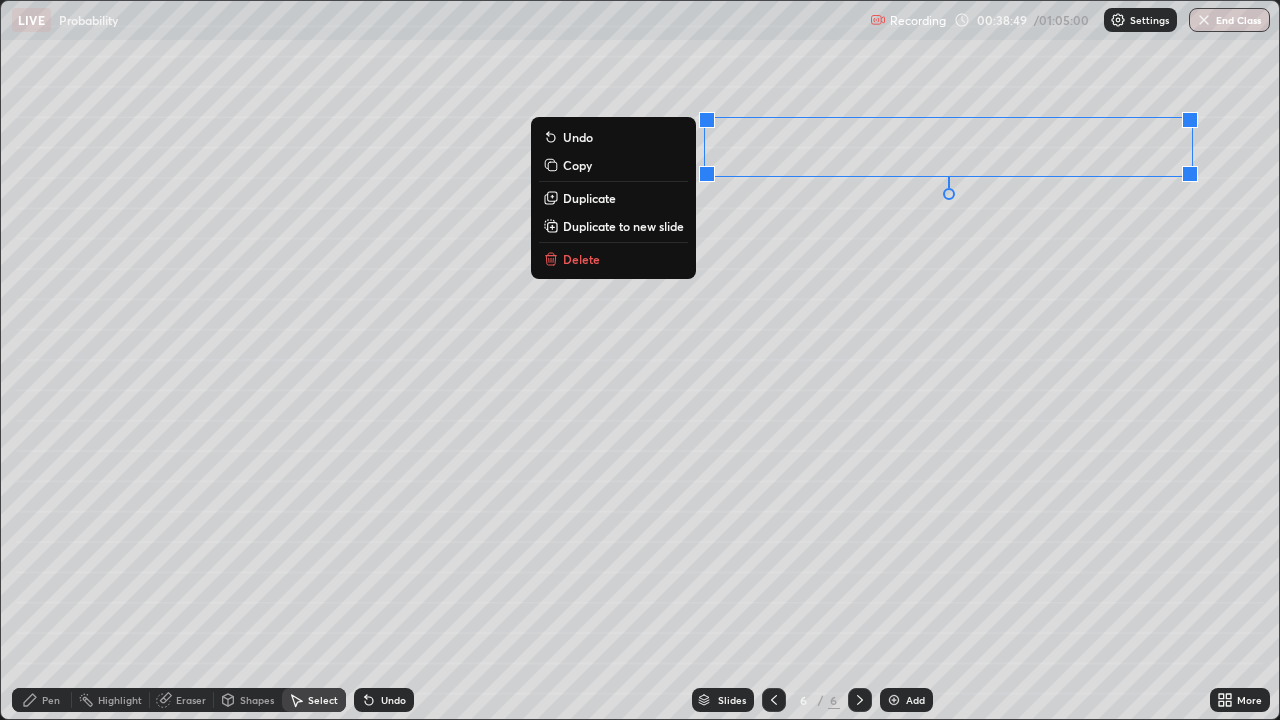 click on "Delete" at bounding box center (613, 259) 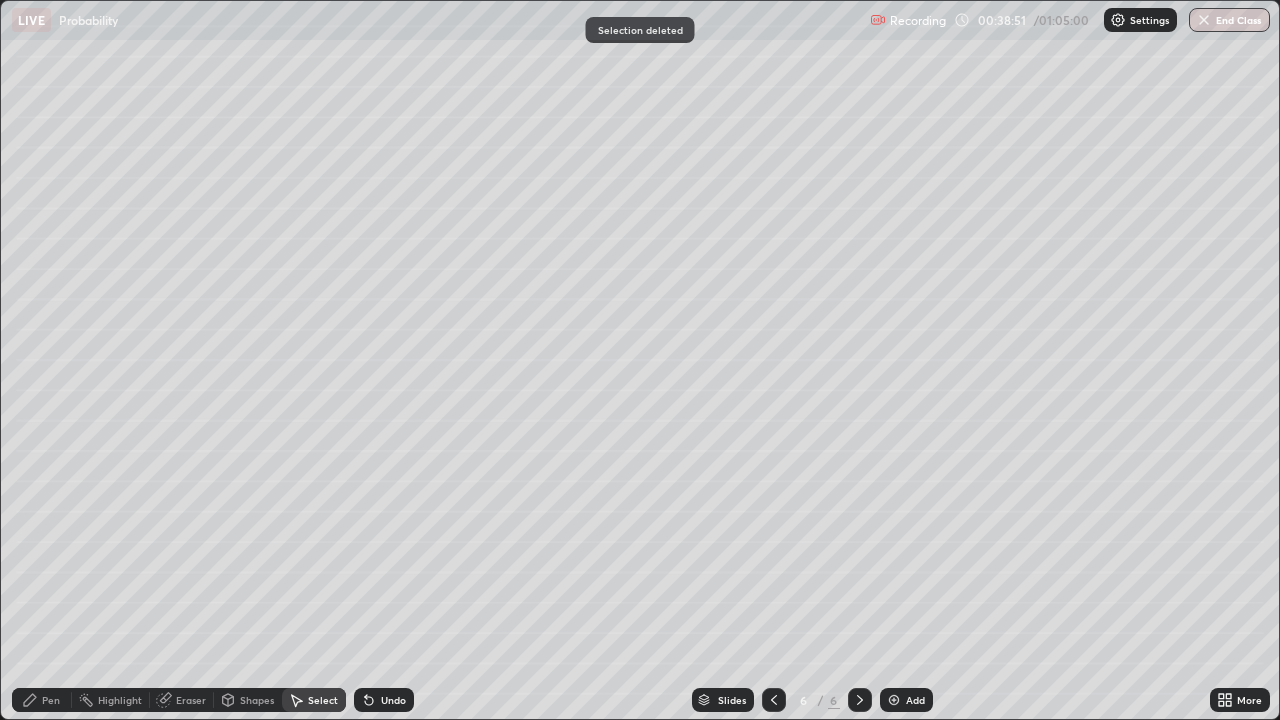 click on "Pen" at bounding box center [51, 700] 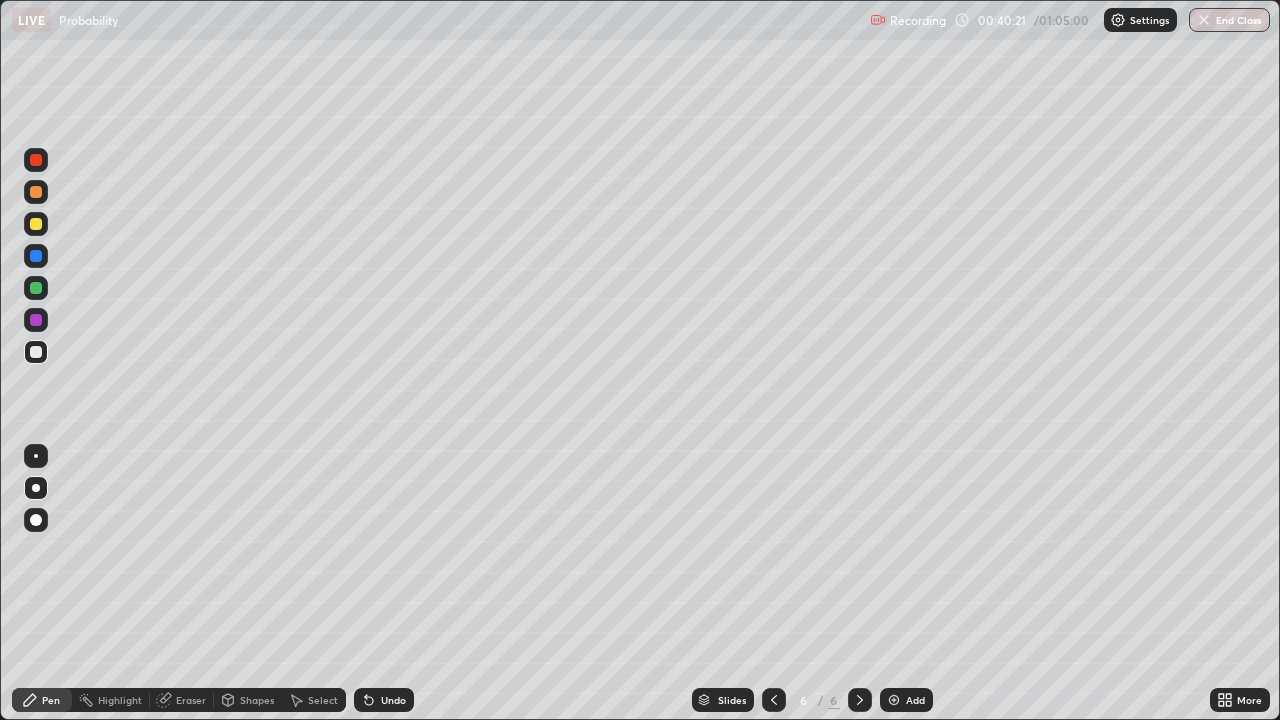 click on "Eraser" at bounding box center (191, 700) 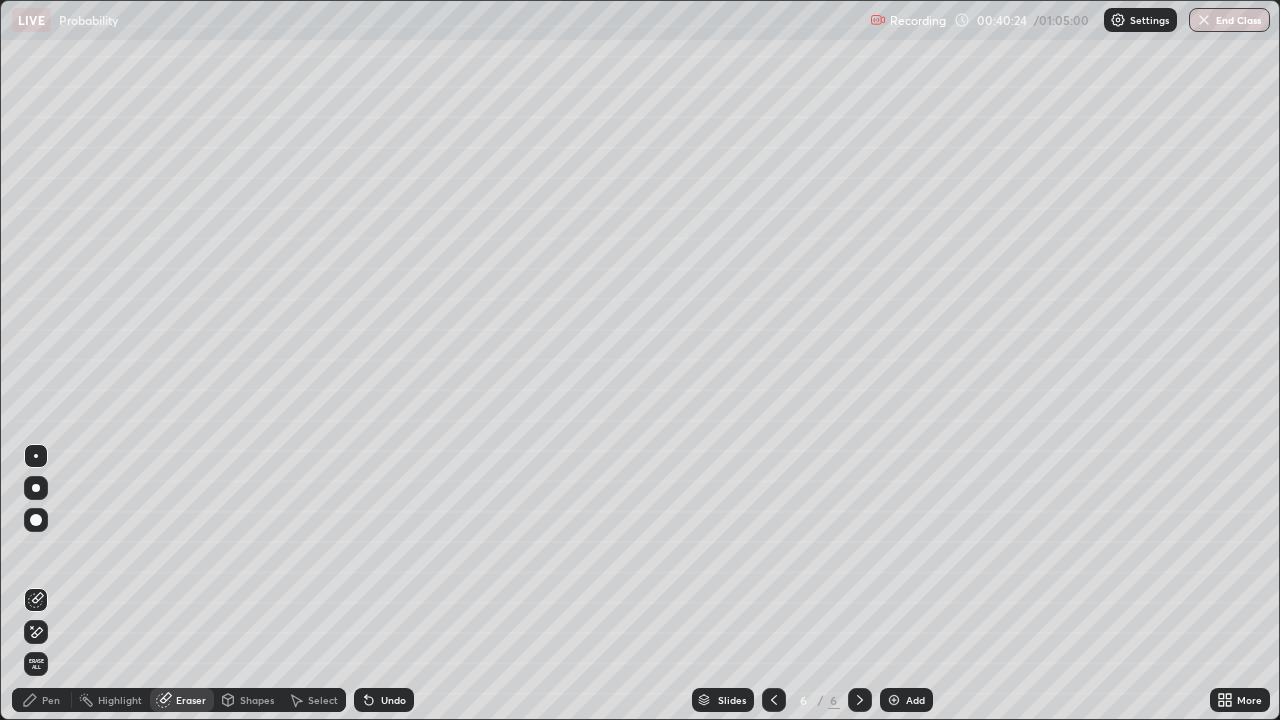 click on "Pen" at bounding box center (42, 700) 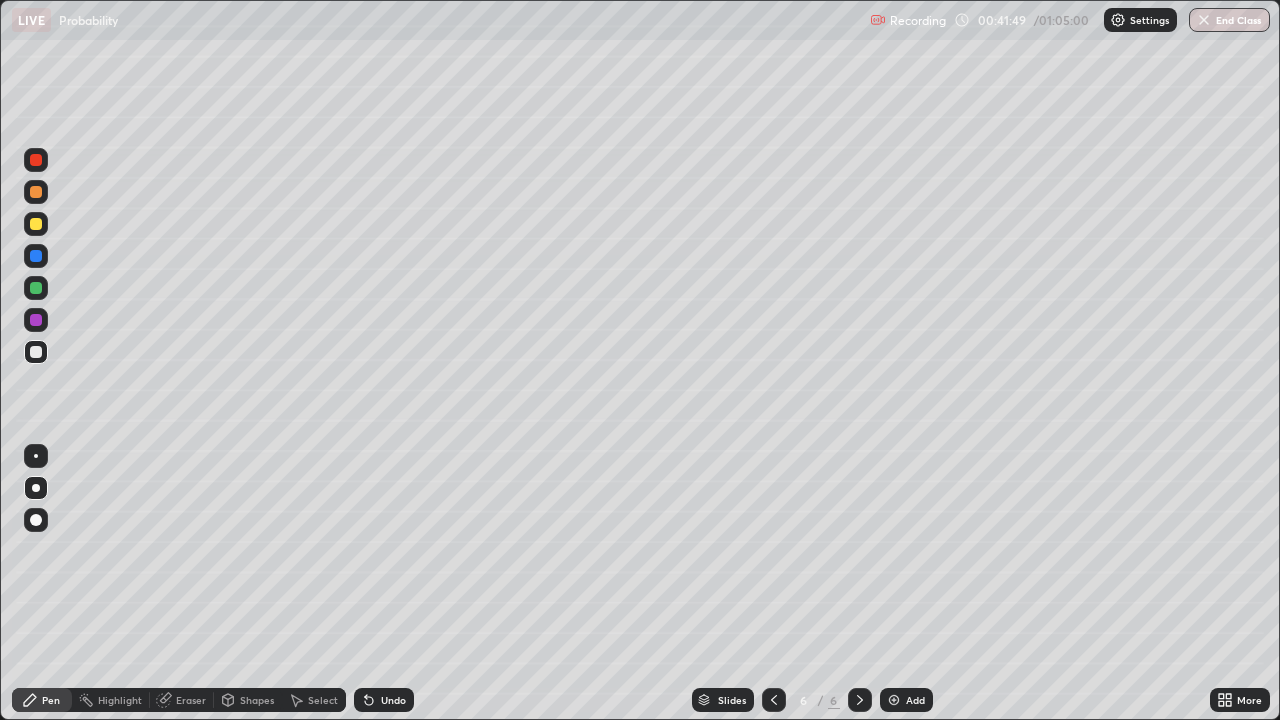 click on "Eraser" at bounding box center [191, 700] 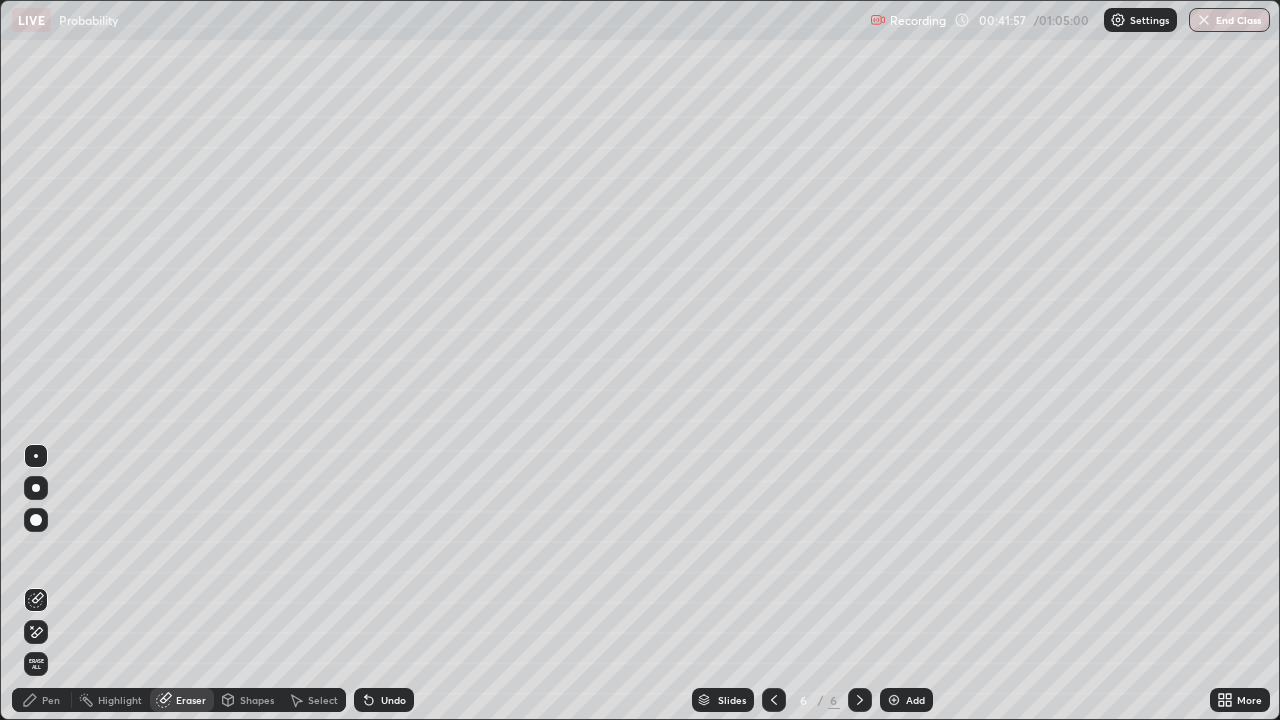 click on "Pen" at bounding box center [42, 700] 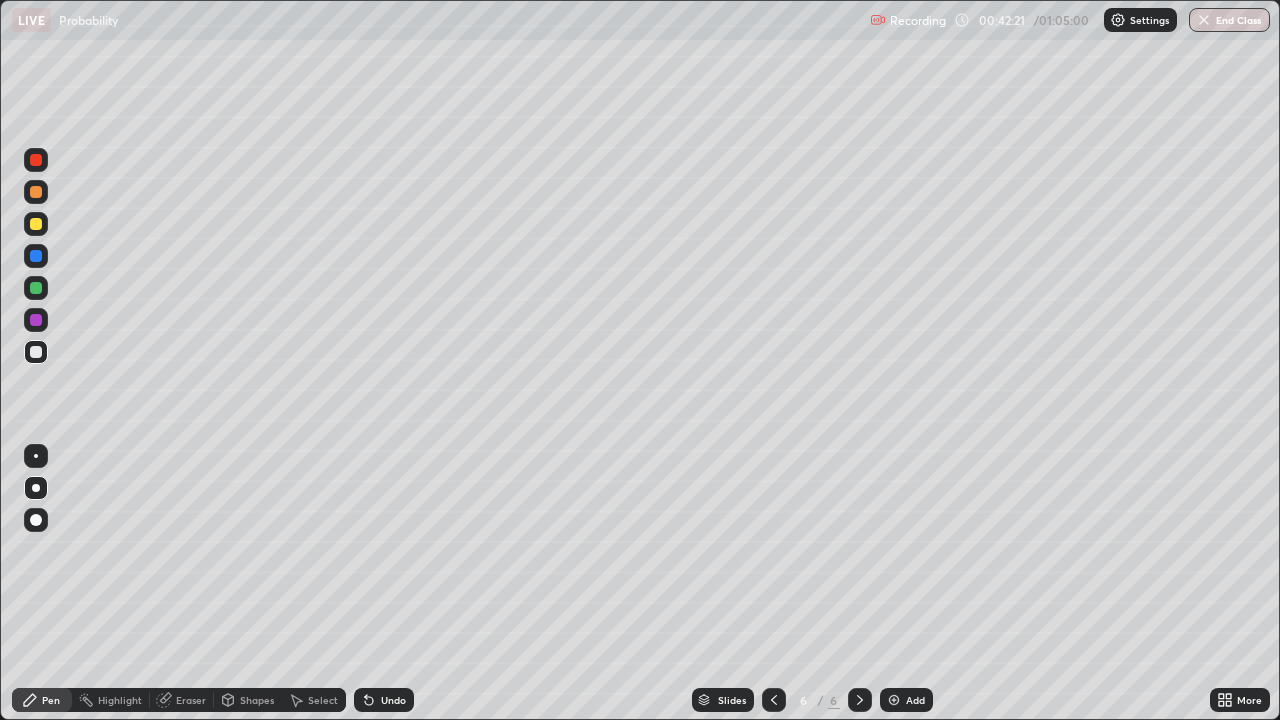 click on "Eraser" at bounding box center [191, 700] 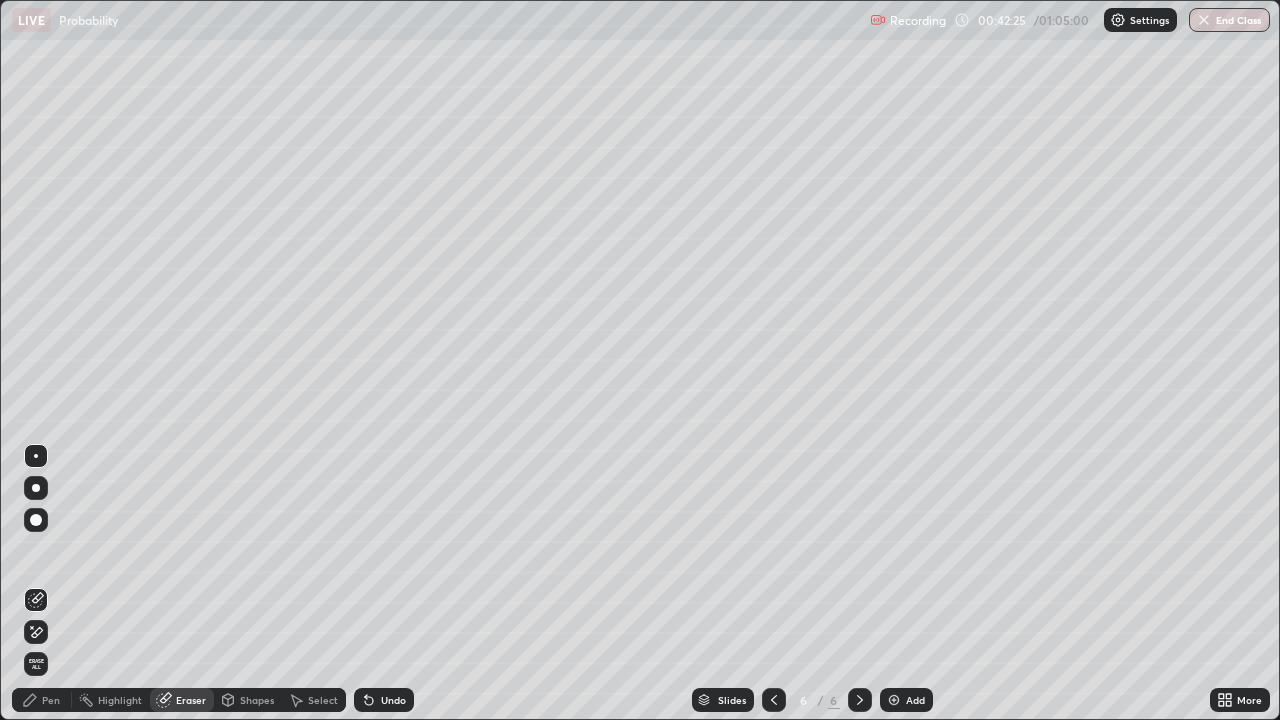 click on "Pen" at bounding box center (51, 700) 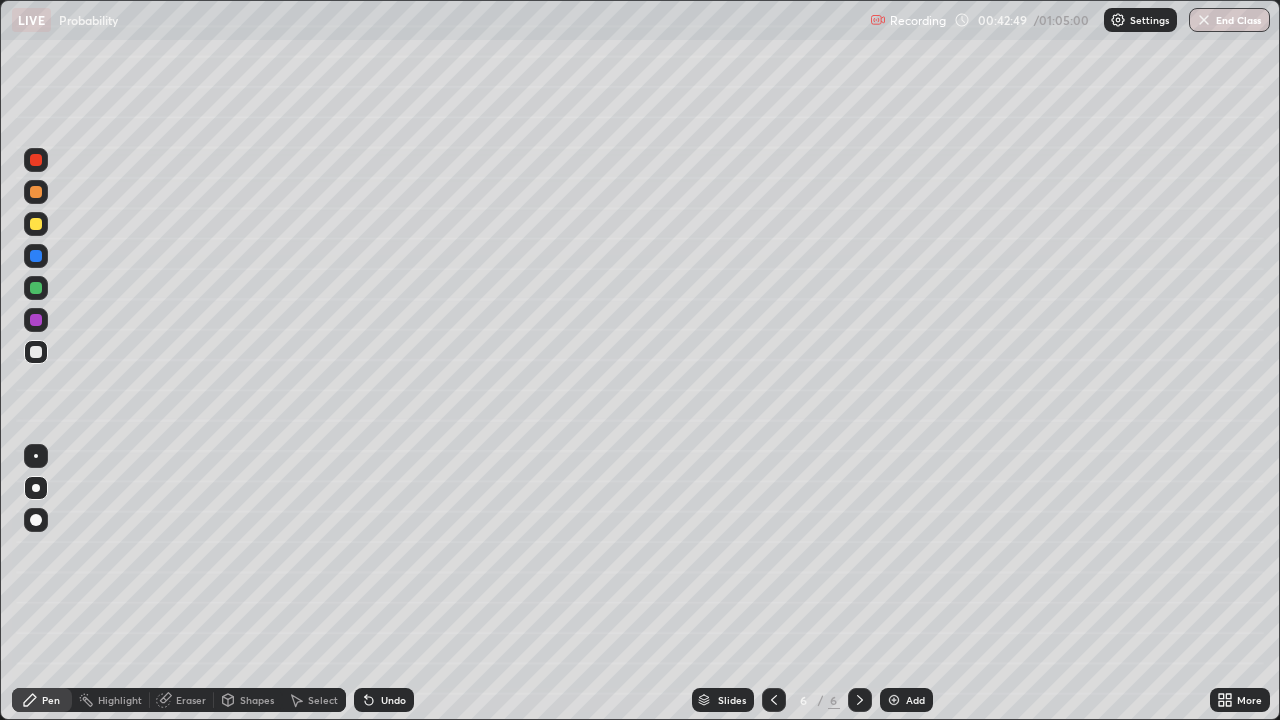 click on "Eraser" at bounding box center (191, 700) 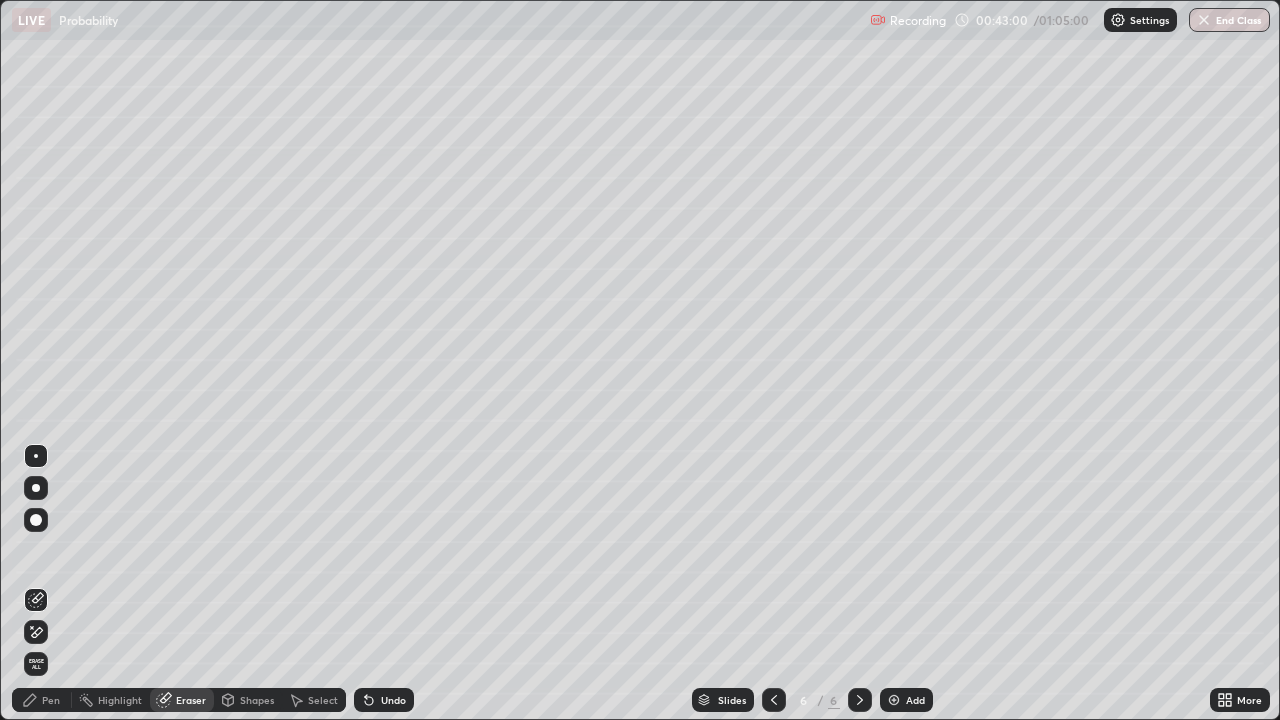 click on "Pen" at bounding box center (51, 700) 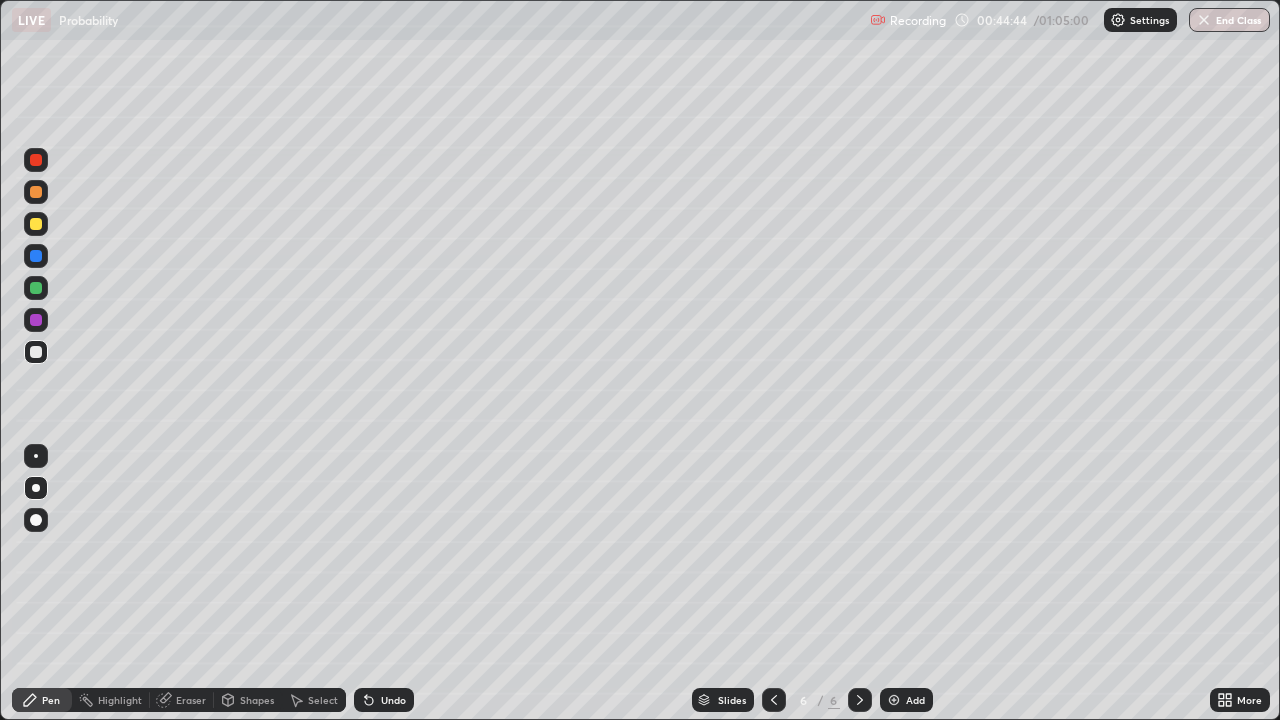 click on "Add" at bounding box center [906, 700] 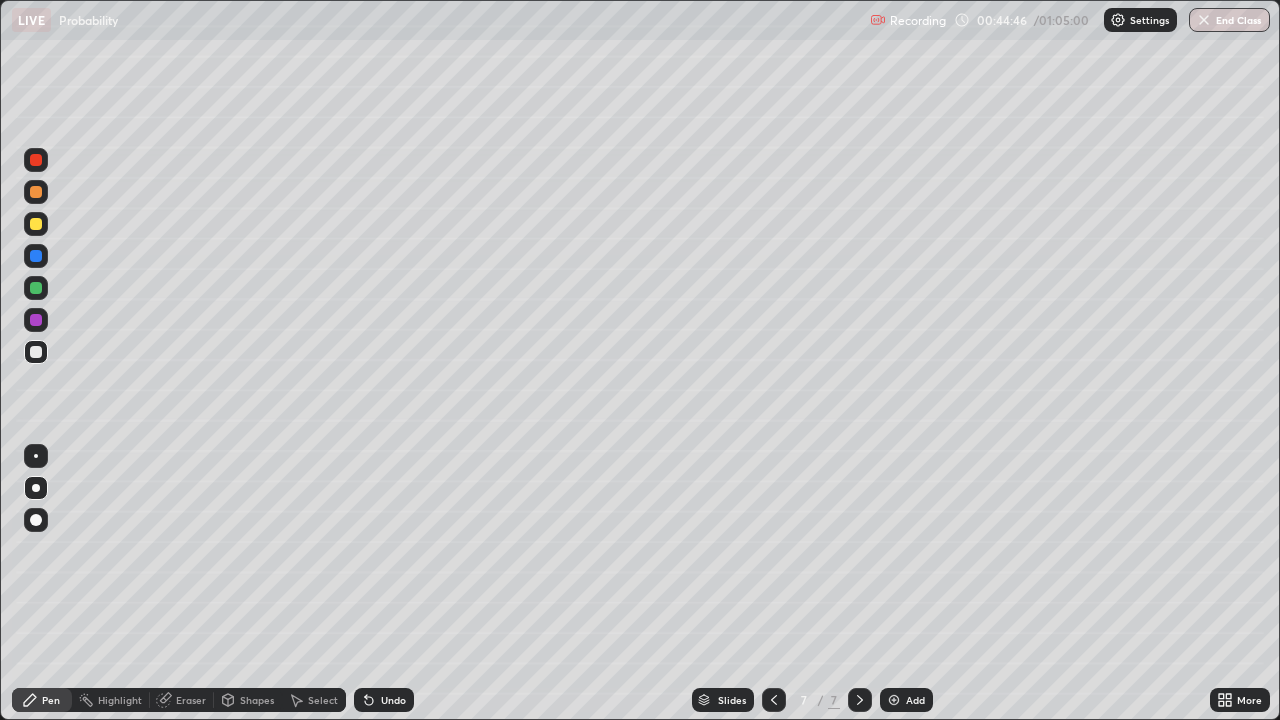 click at bounding box center (36, 224) 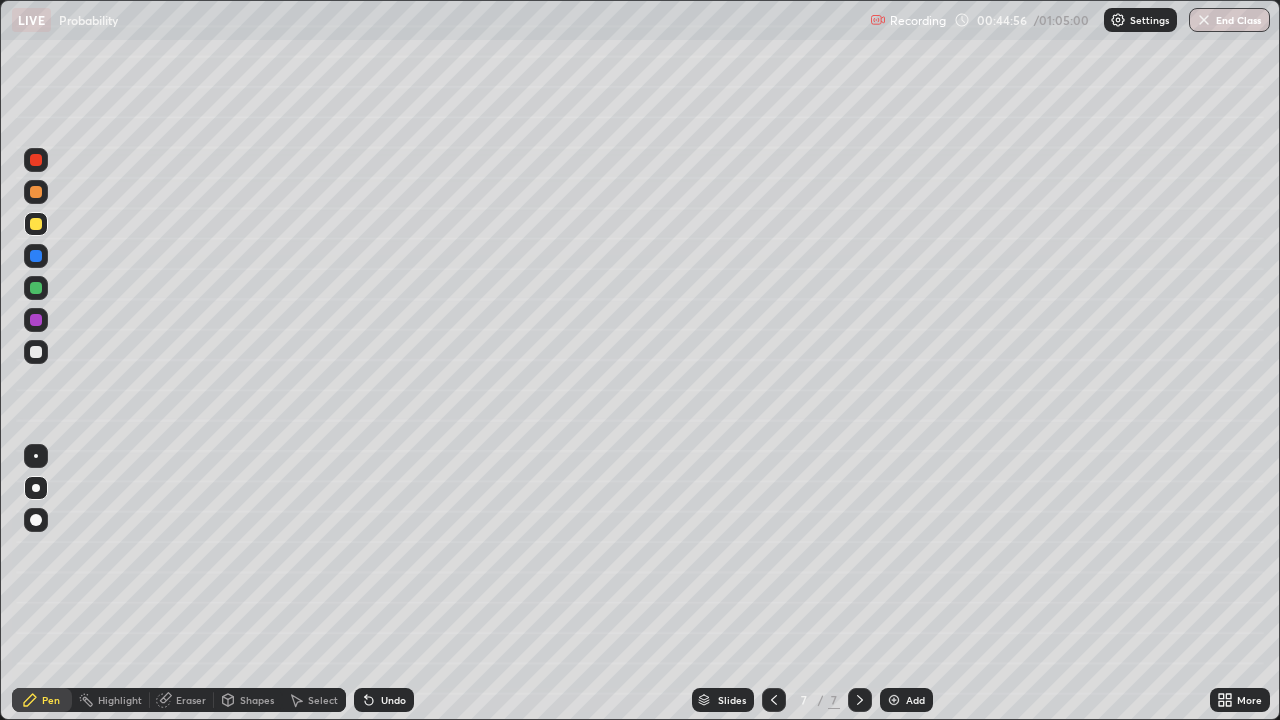 click at bounding box center (36, 352) 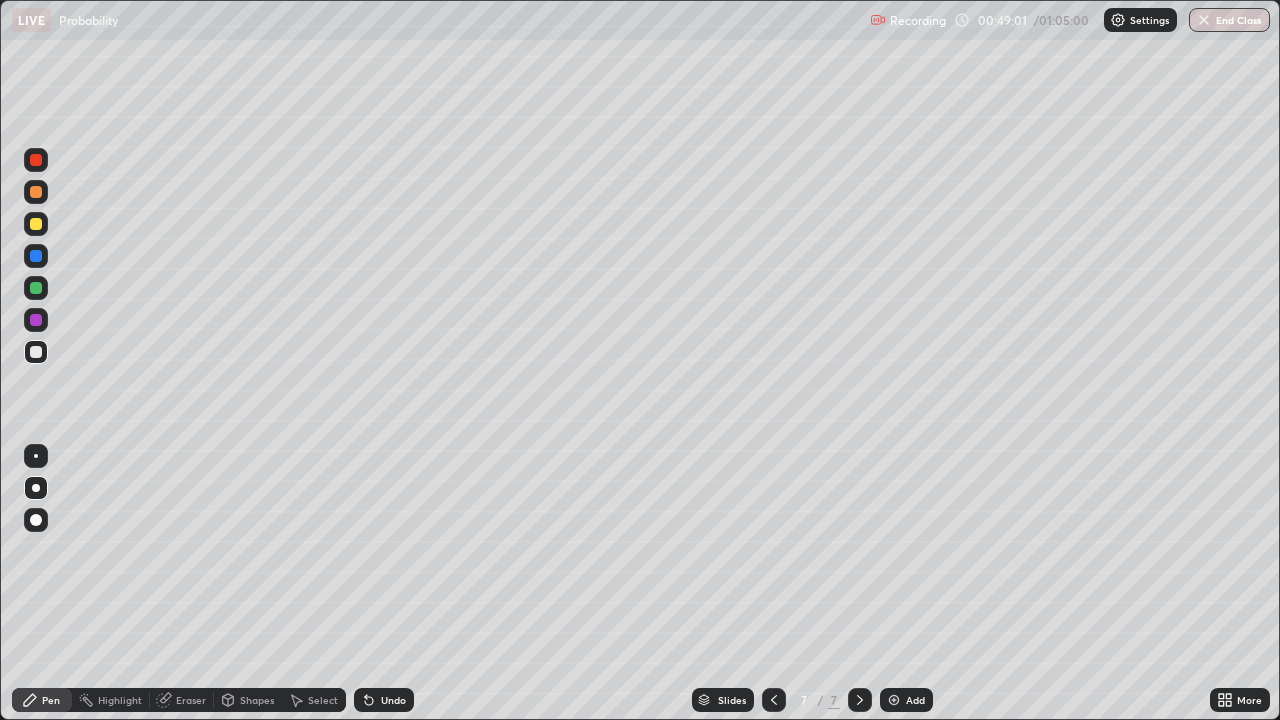 click on "Undo" at bounding box center (393, 700) 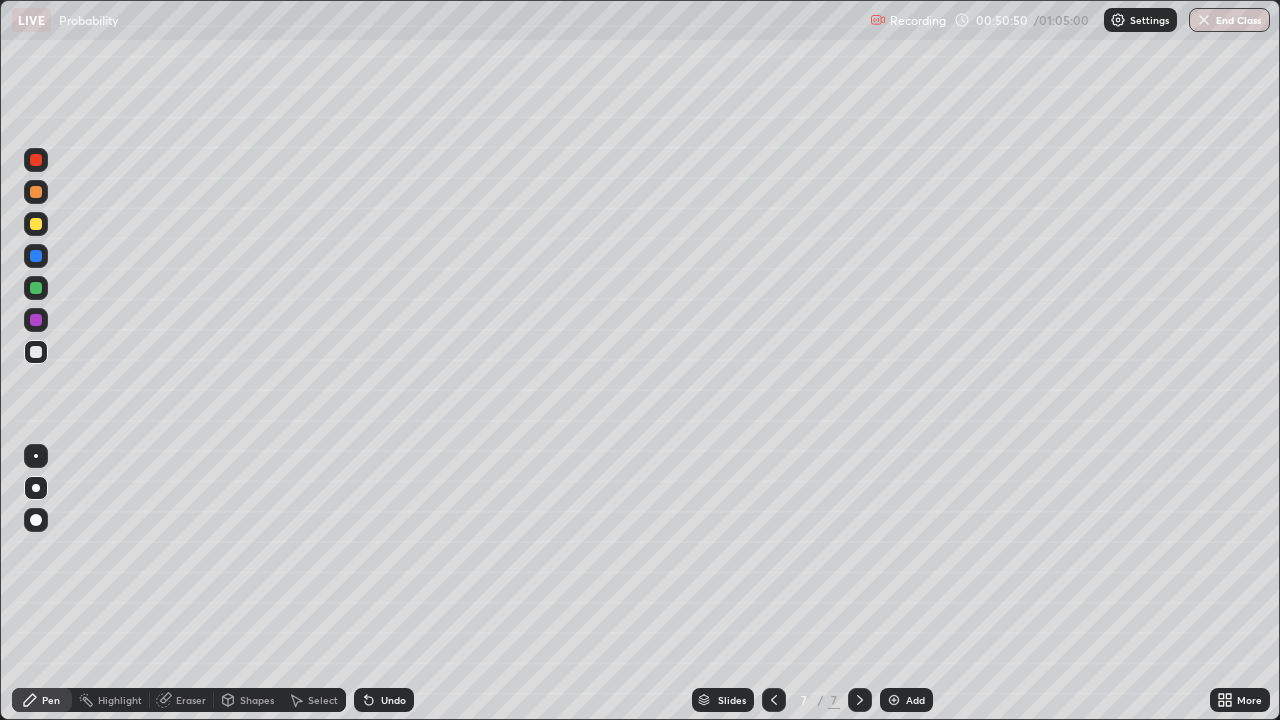 click on "Undo" at bounding box center (393, 700) 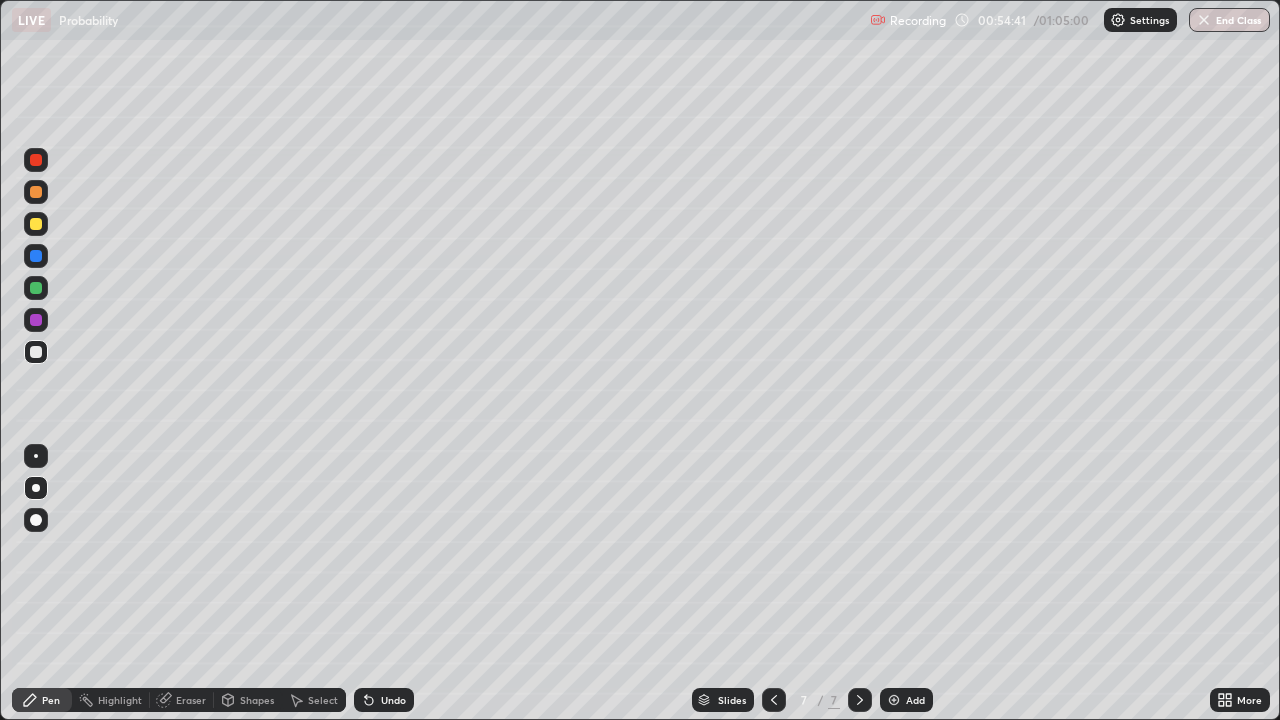 click on "Undo" at bounding box center (393, 700) 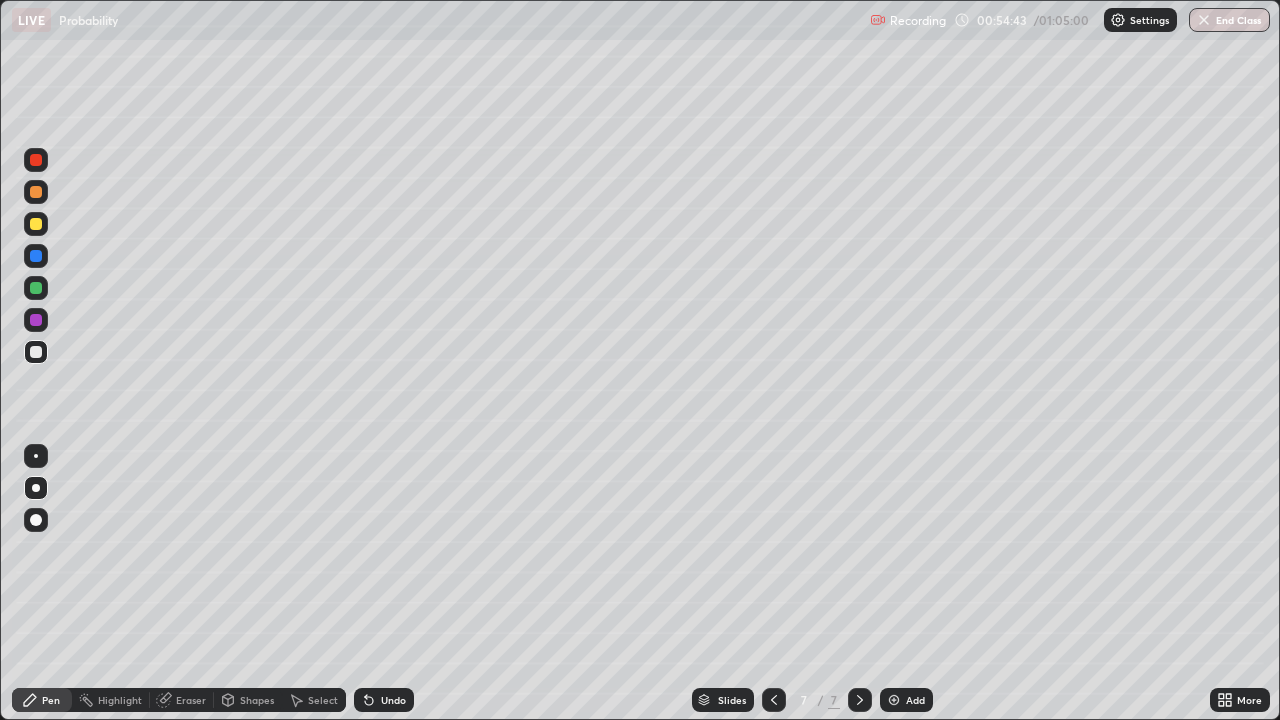 click on "Undo" at bounding box center [384, 700] 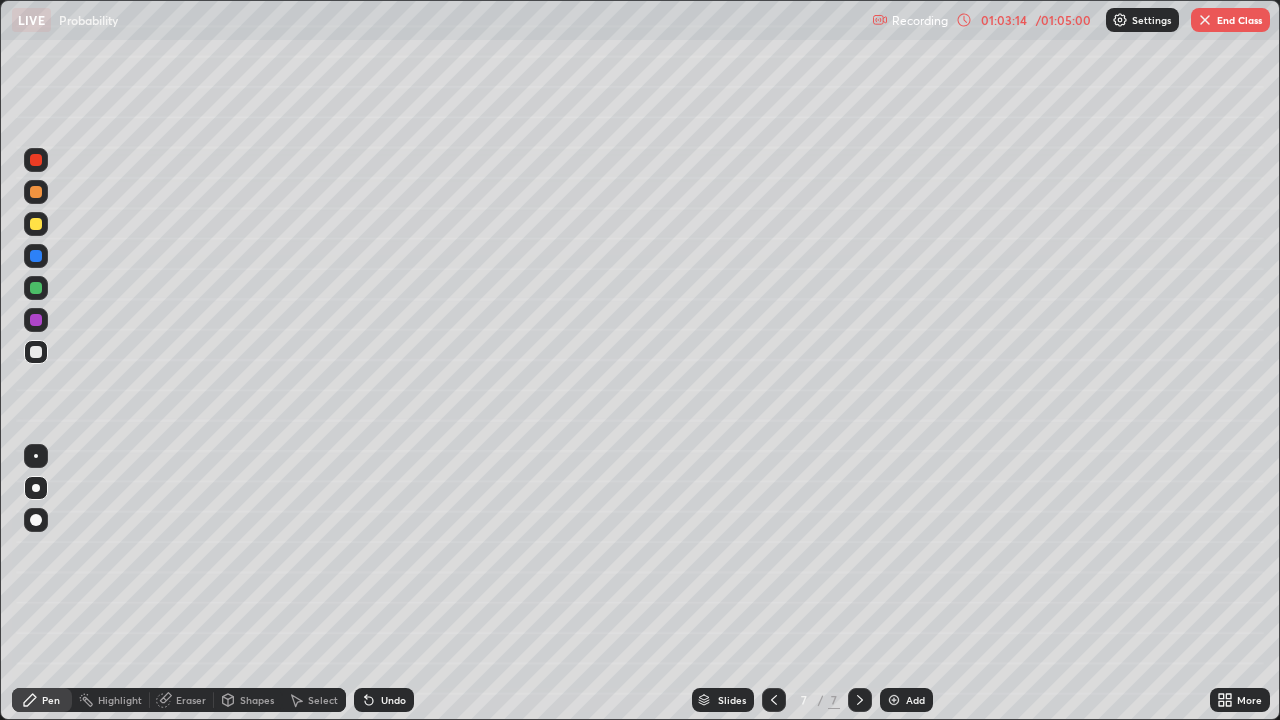 click on "End Class" at bounding box center (1230, 20) 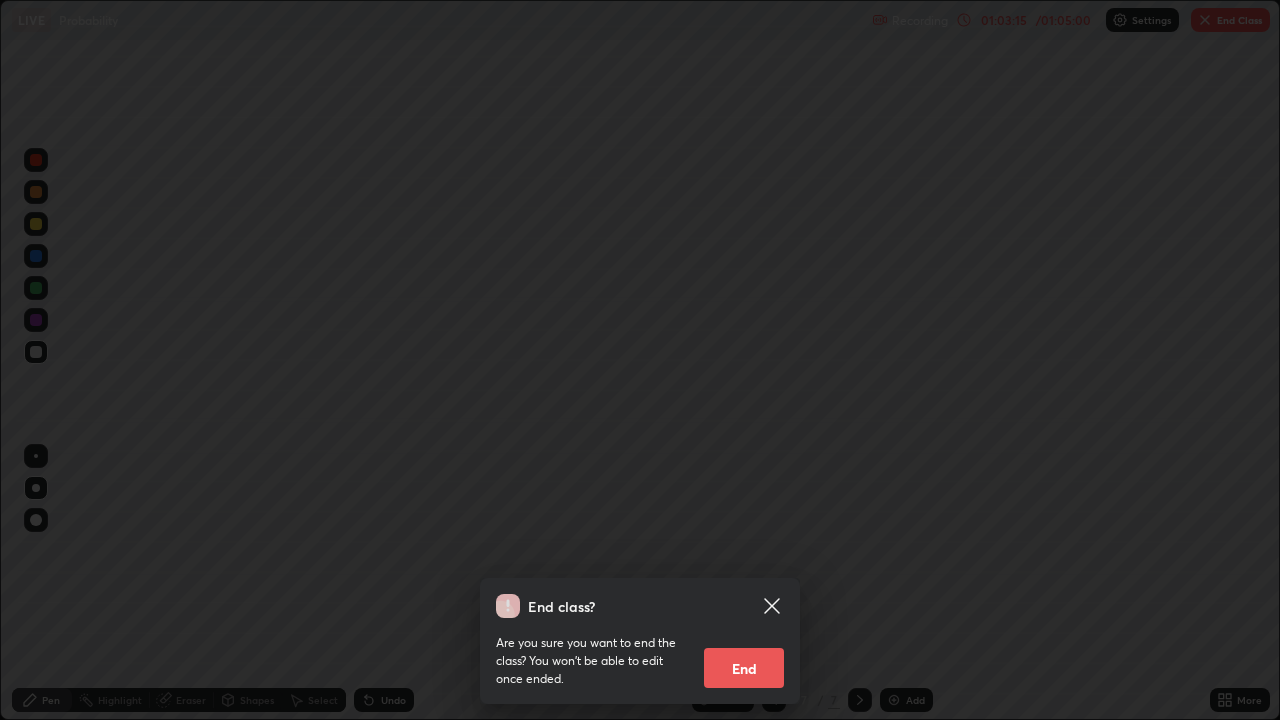 click on "End" at bounding box center (744, 668) 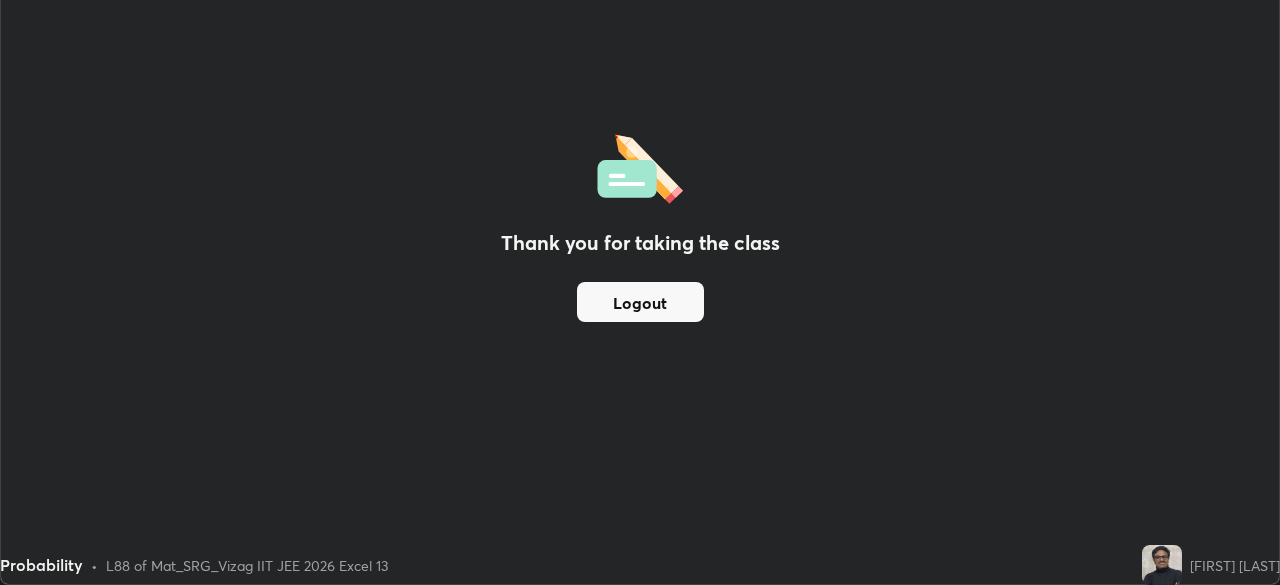 scroll, scrollTop: 585, scrollLeft: 1280, axis: both 